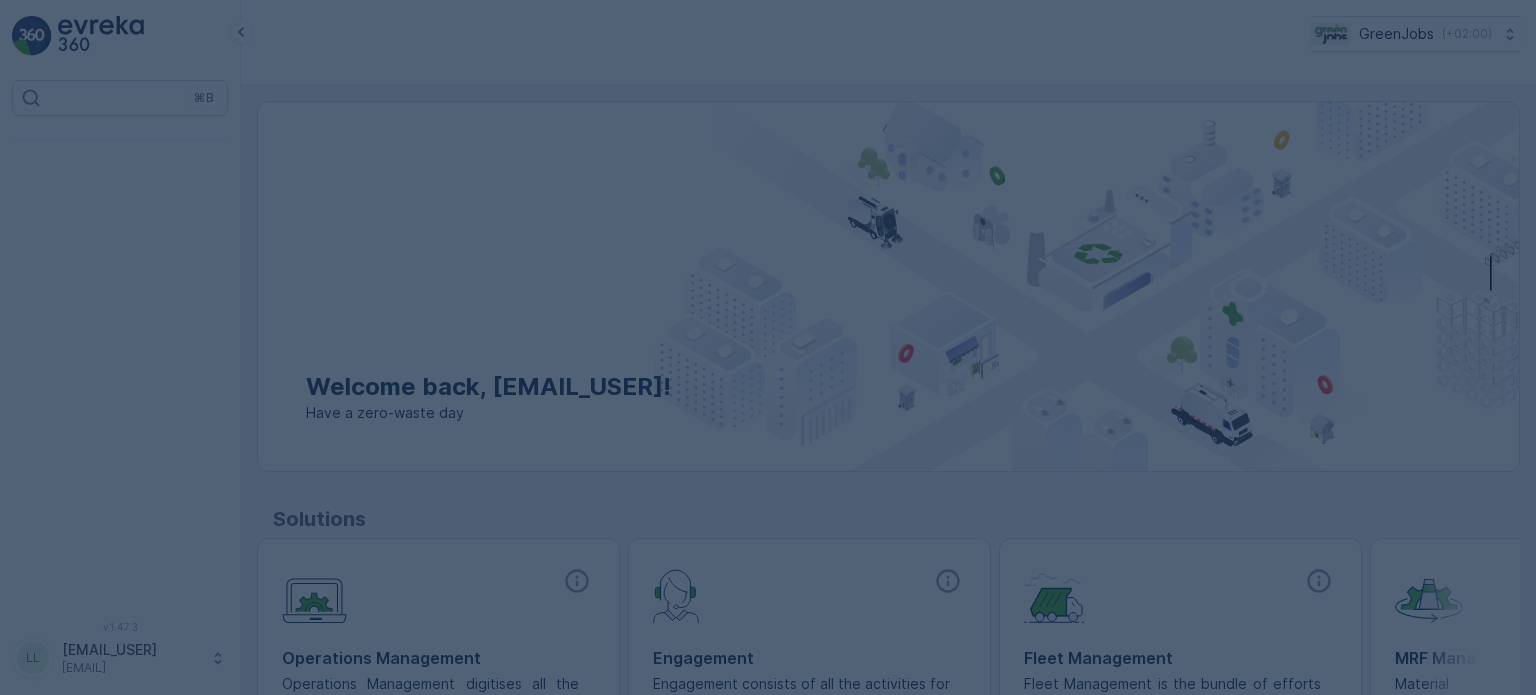 scroll, scrollTop: 0, scrollLeft: 0, axis: both 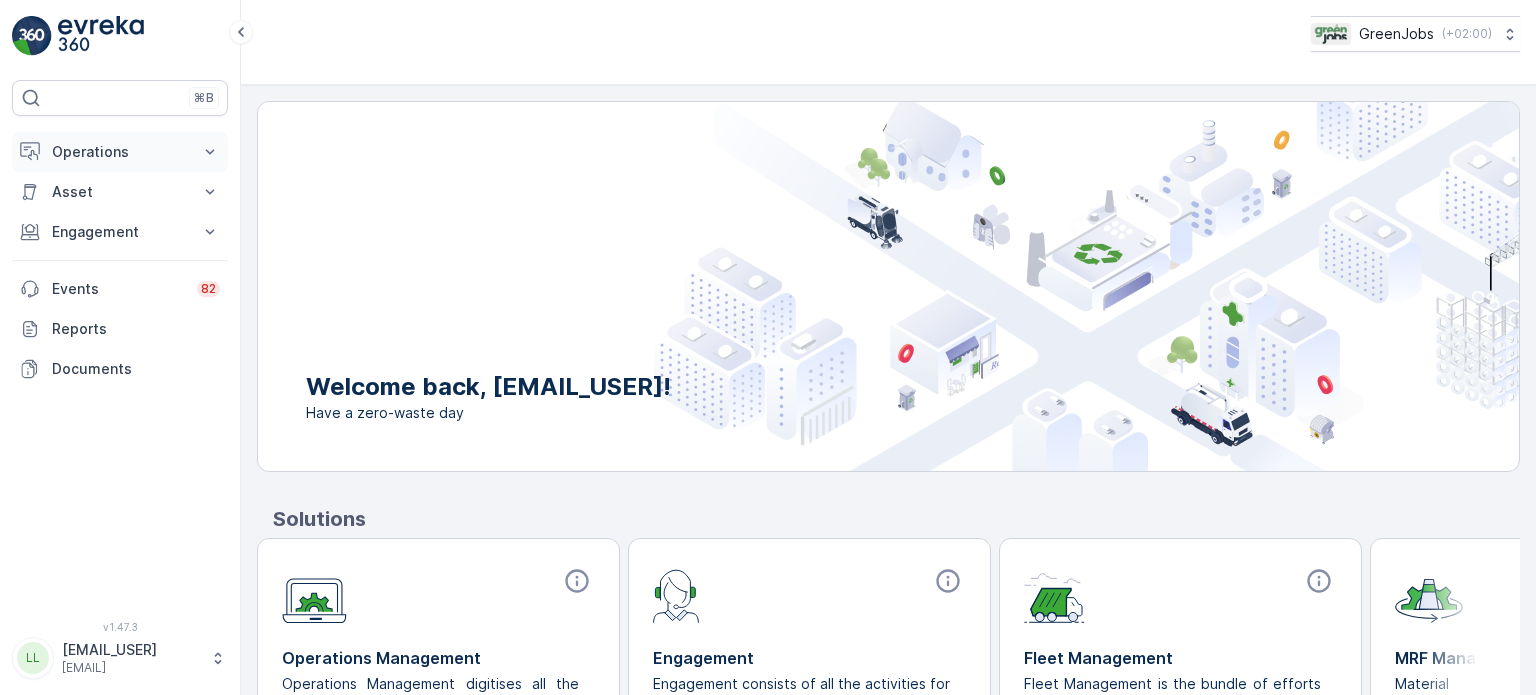 click on "Operations" at bounding box center (120, 152) 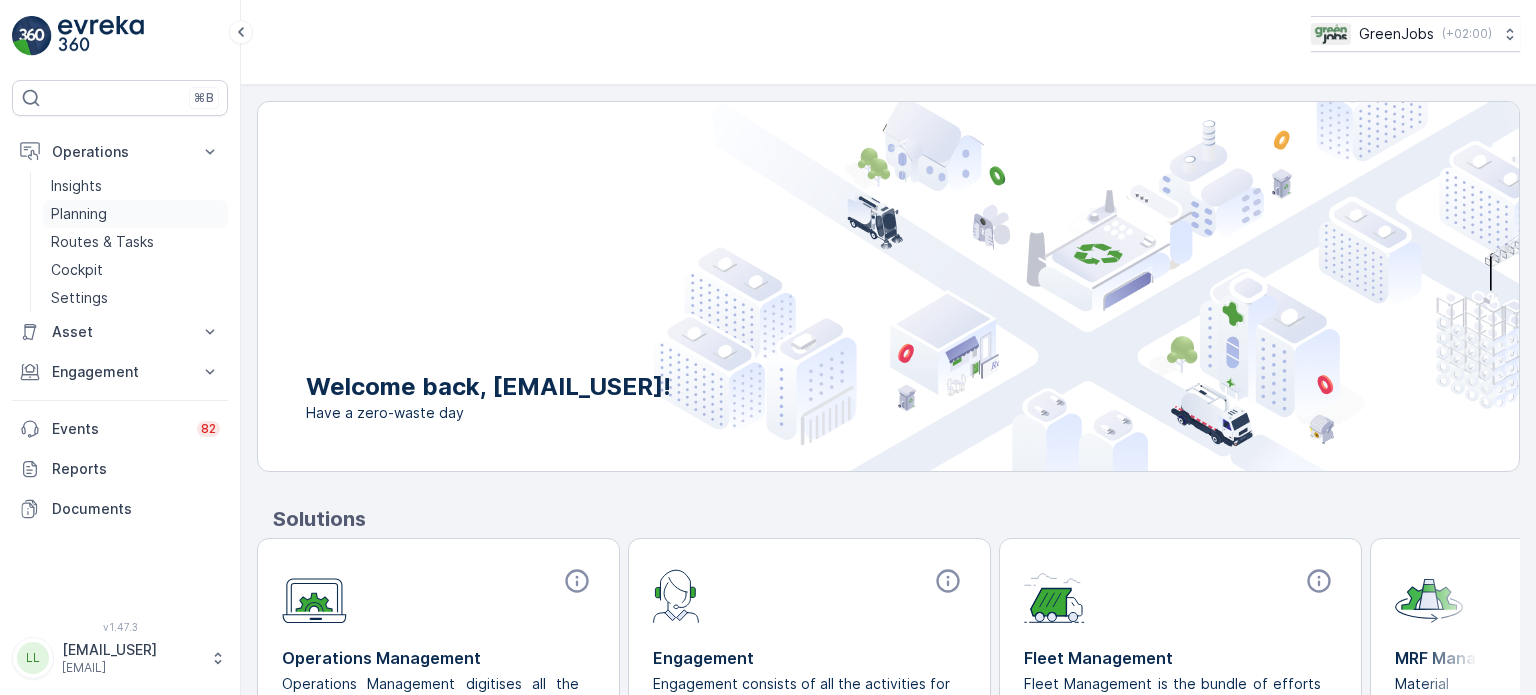 click on "Planning" at bounding box center [79, 214] 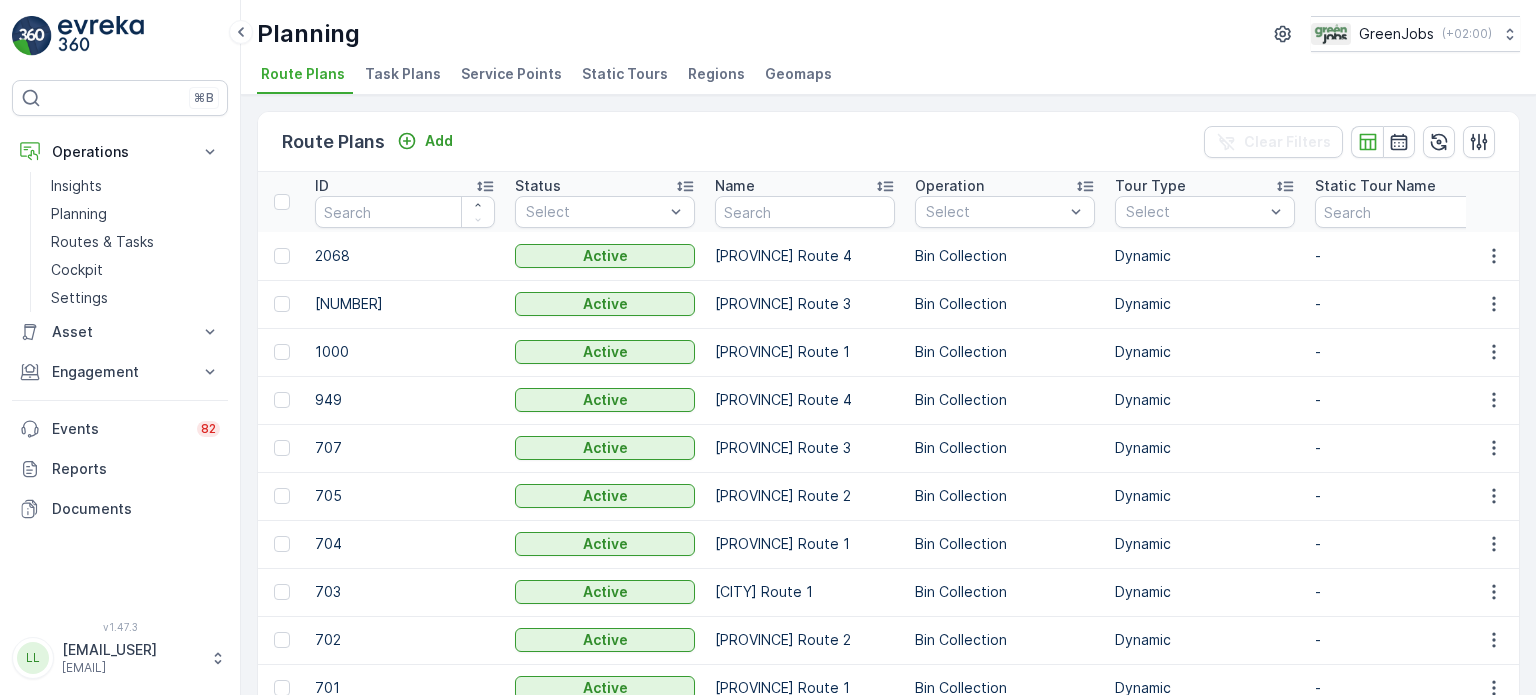 click on "Service Points" at bounding box center (511, 74) 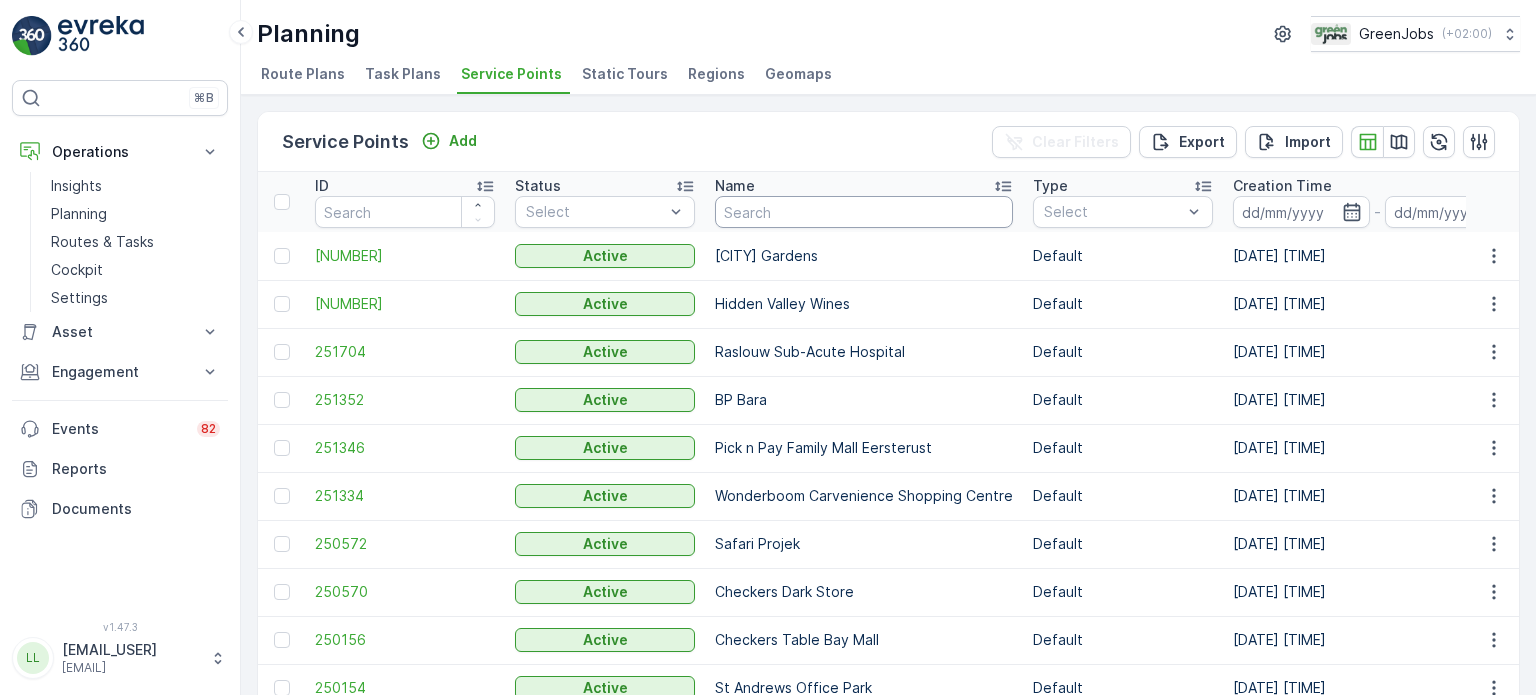 click at bounding box center [864, 212] 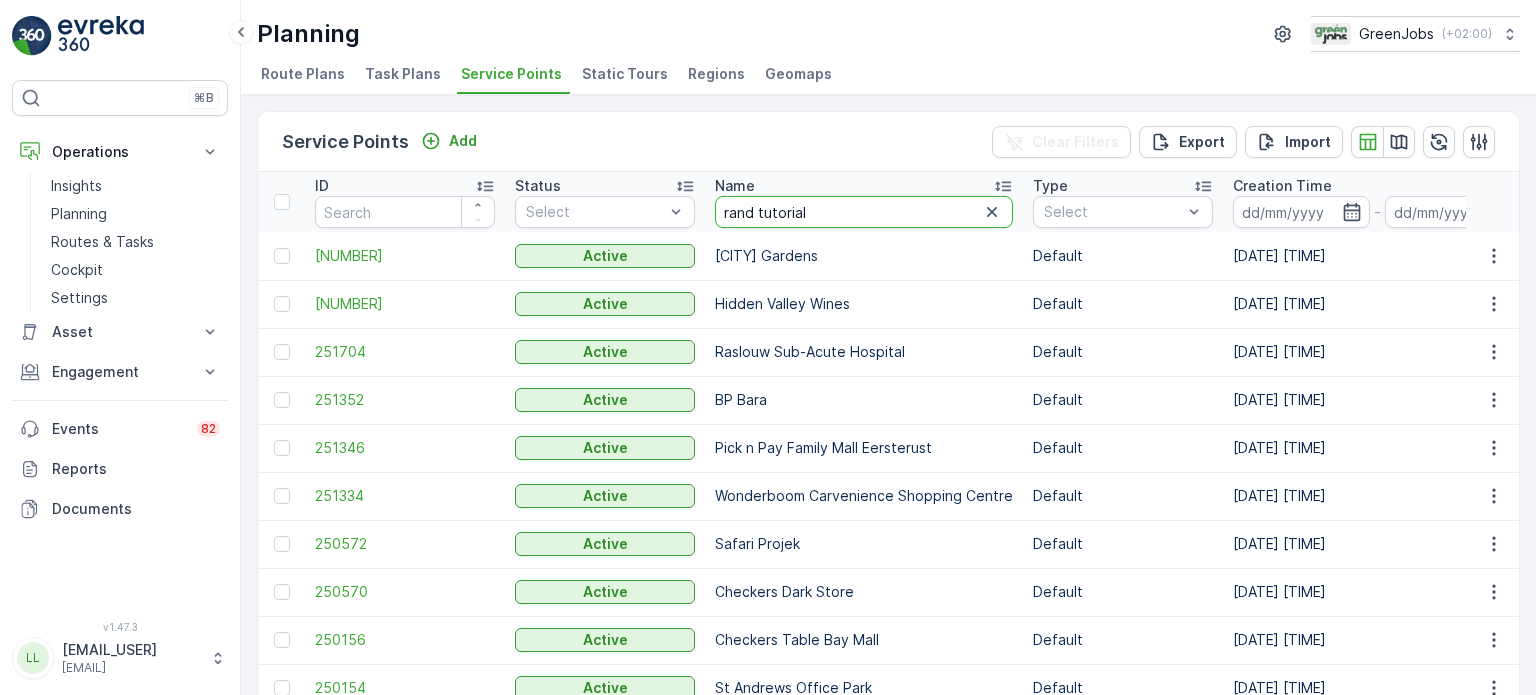 type on "rand tutorial" 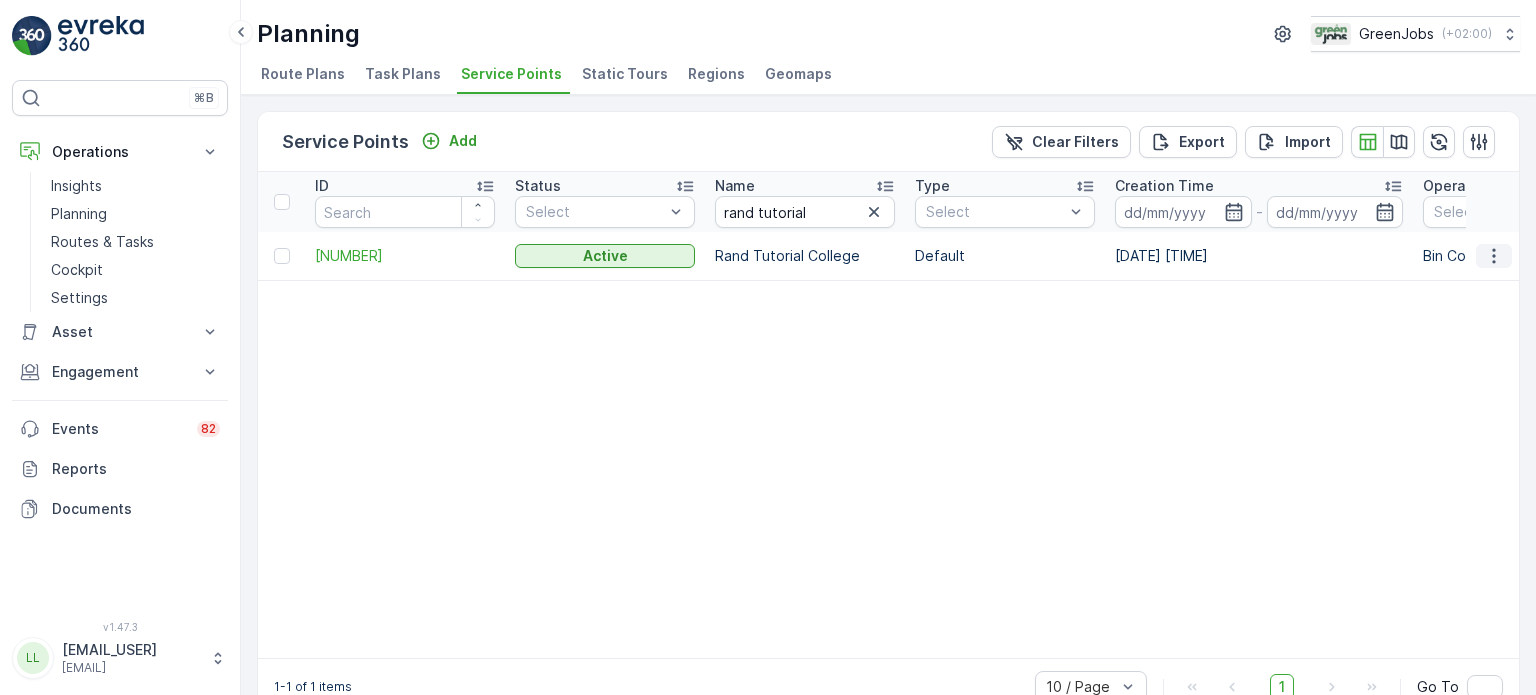 click 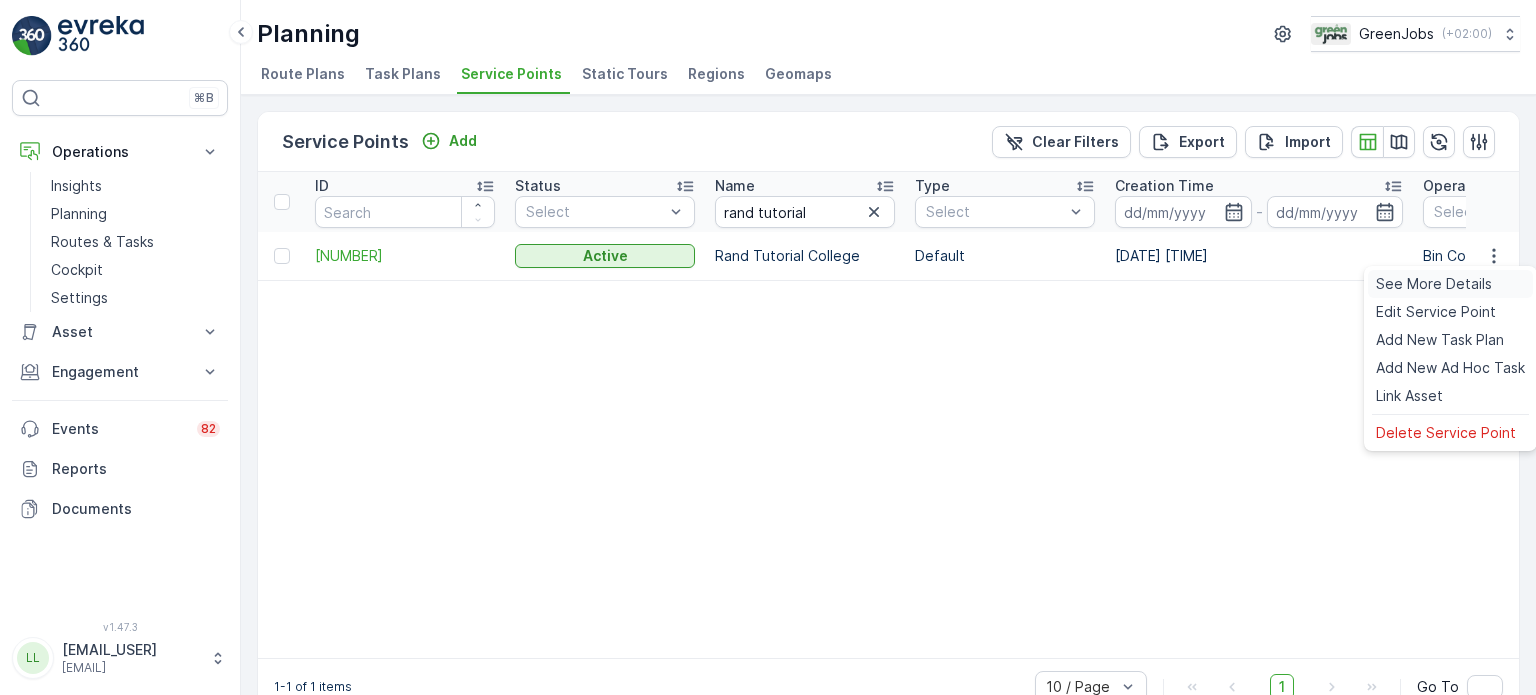 click on "See More Details" at bounding box center [1434, 284] 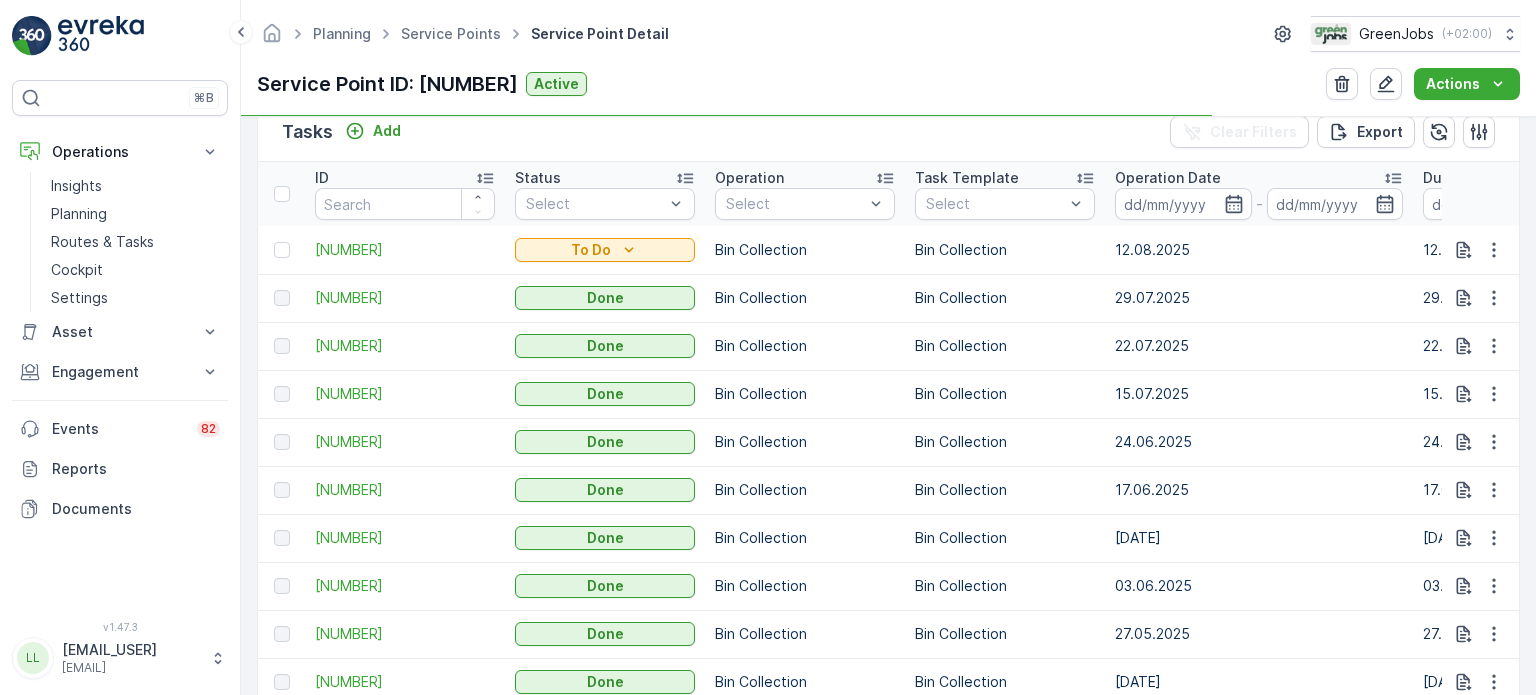 scroll, scrollTop: 600, scrollLeft: 0, axis: vertical 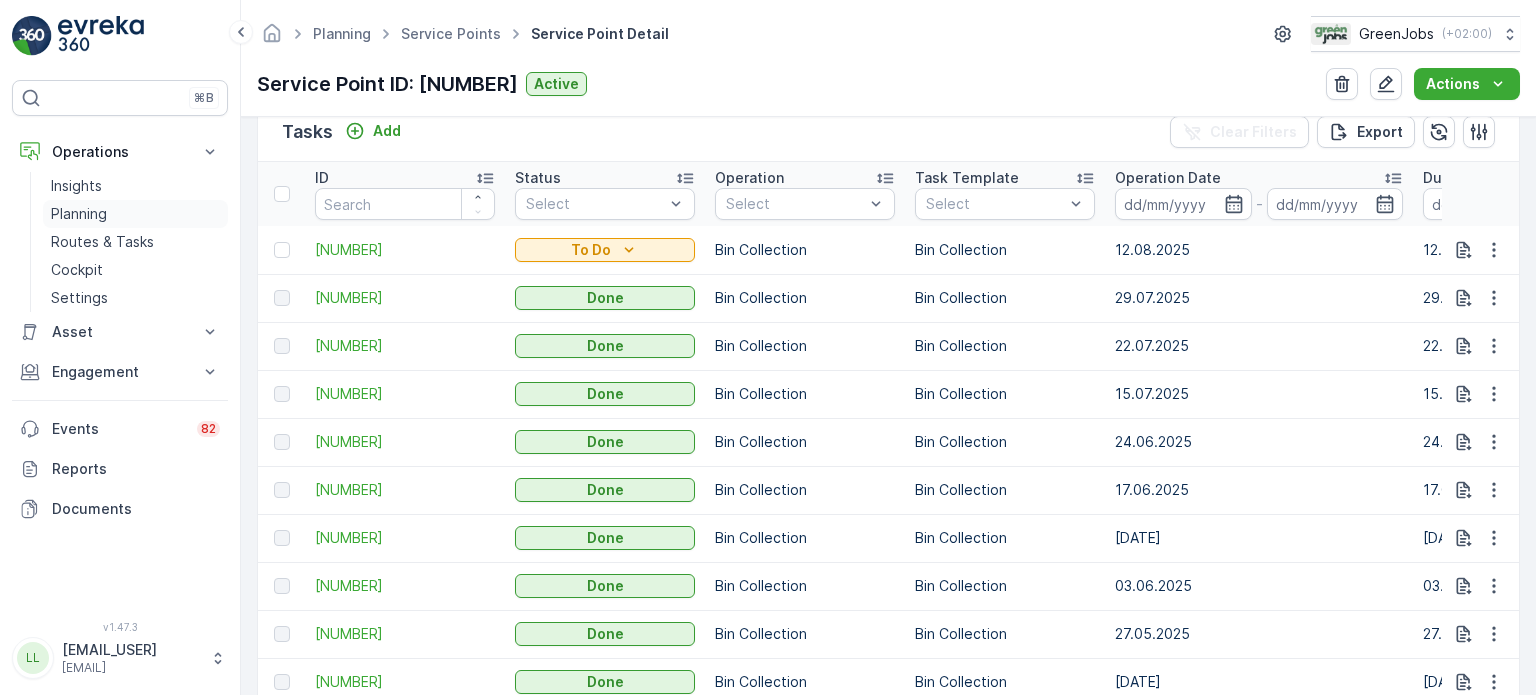 click on "Planning" at bounding box center (79, 214) 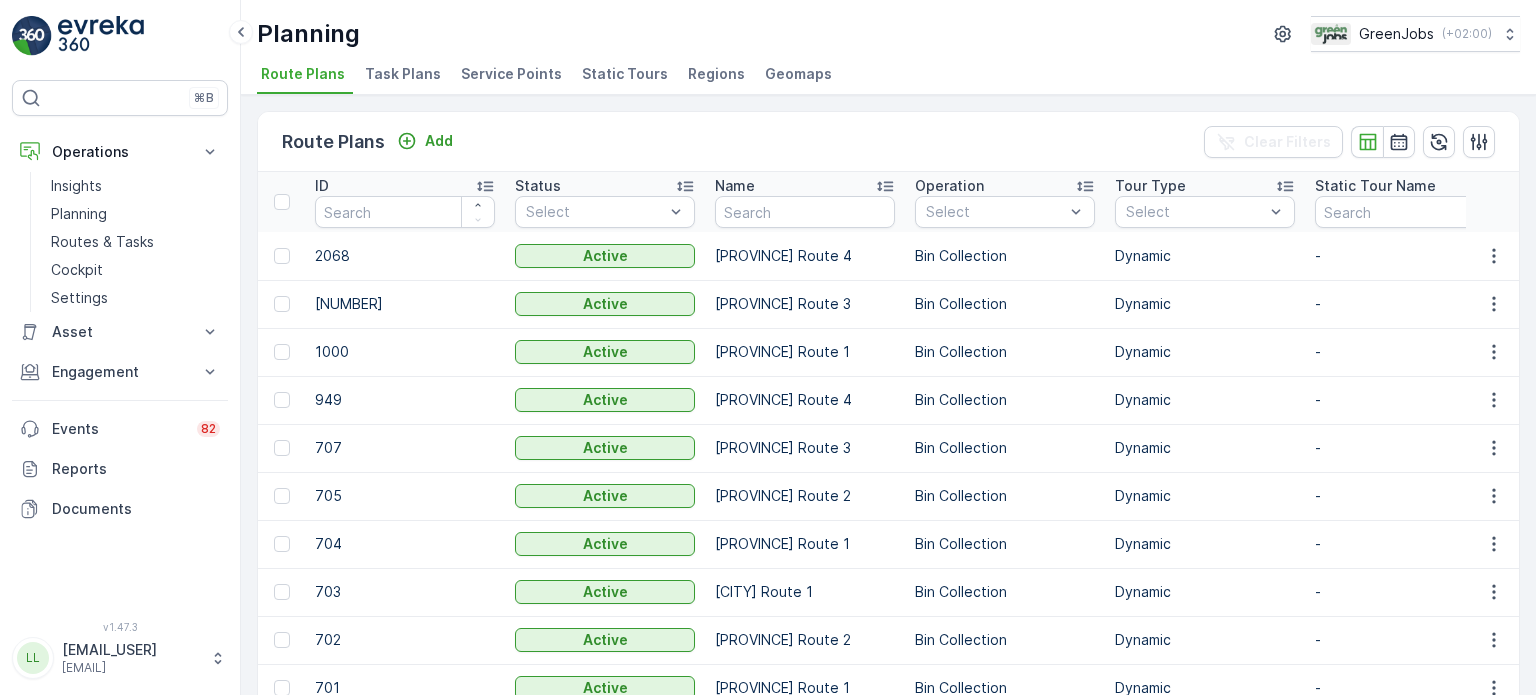 click on "Service Points" at bounding box center [511, 74] 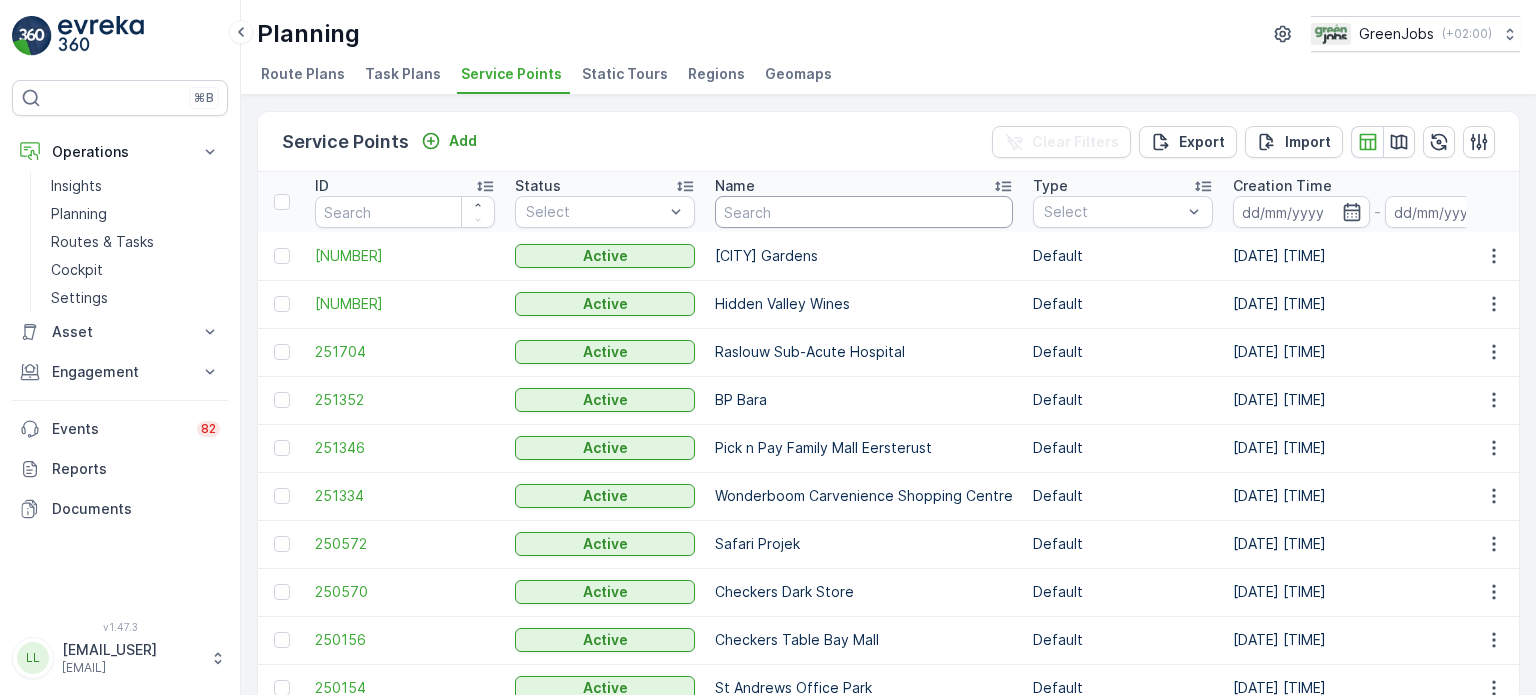 click at bounding box center [864, 212] 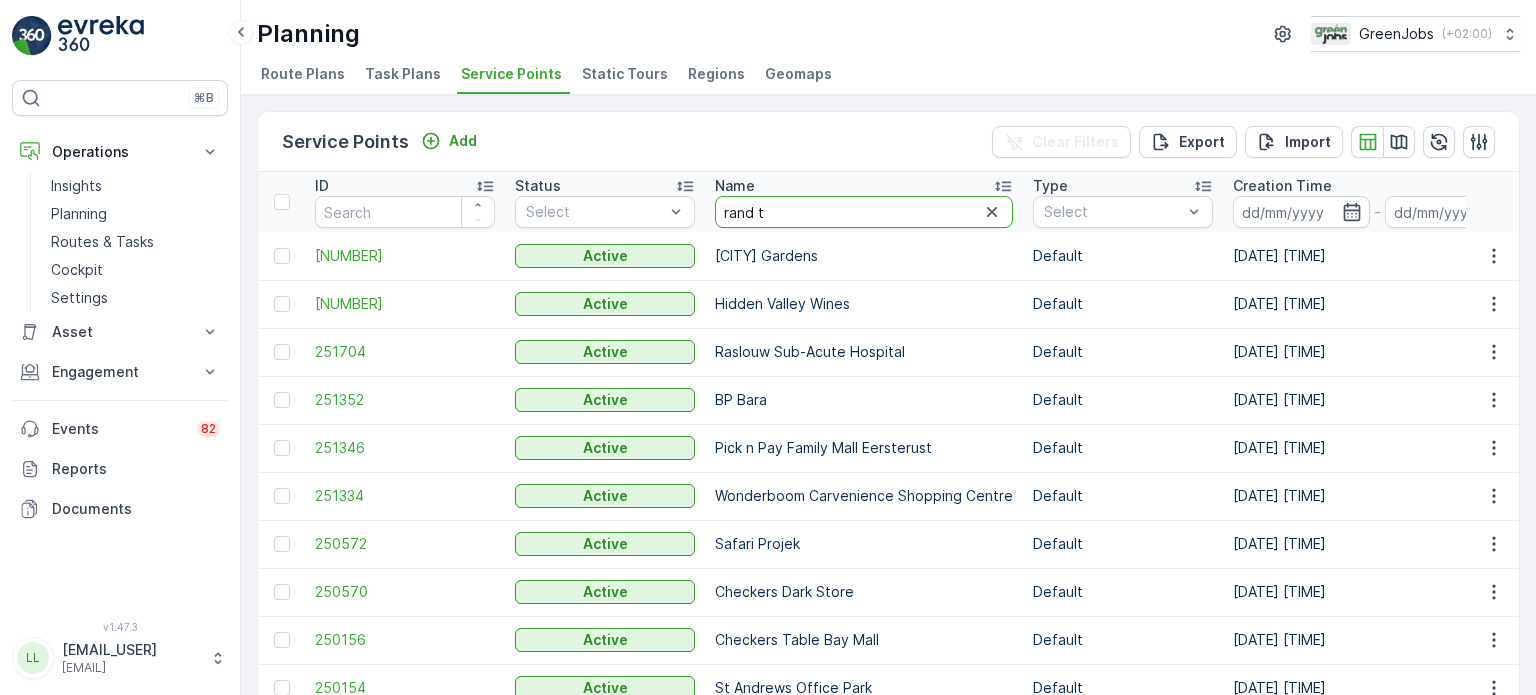 type on "rand tu" 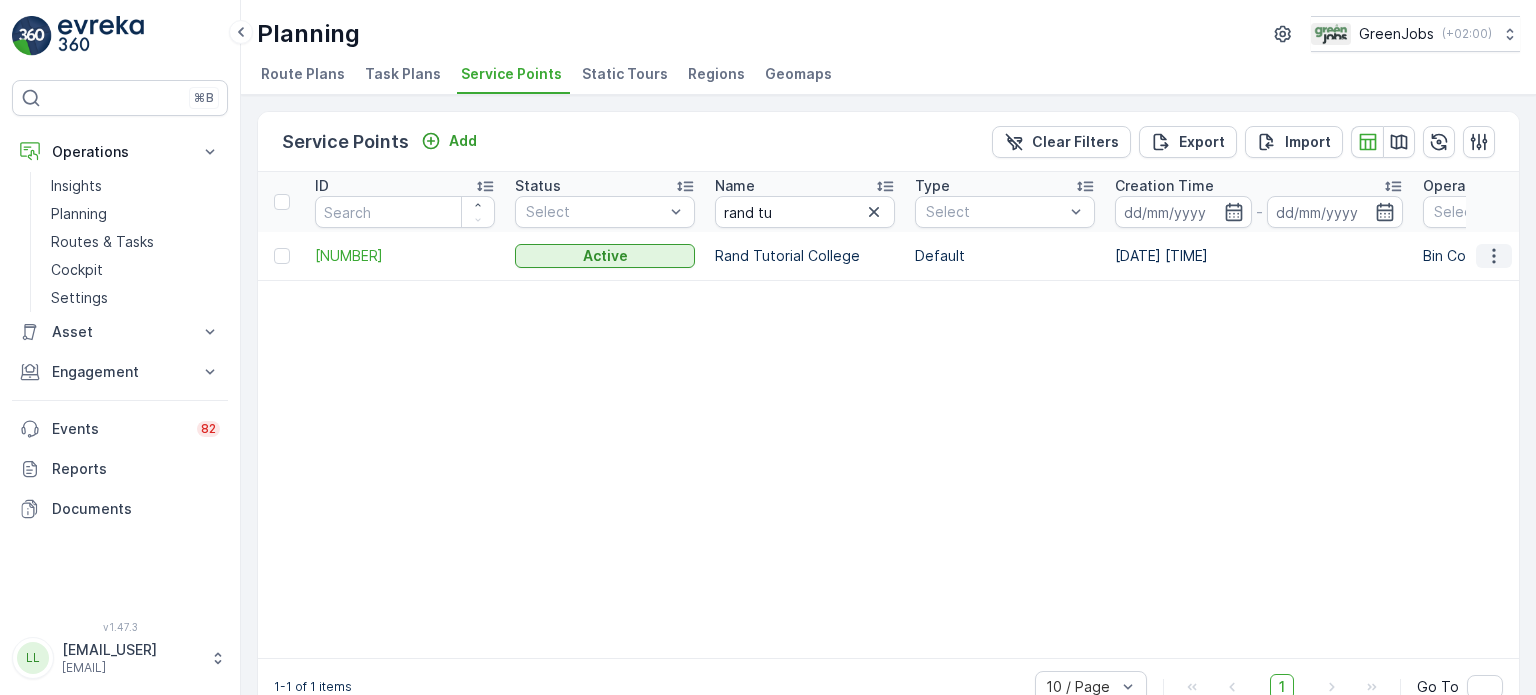 click 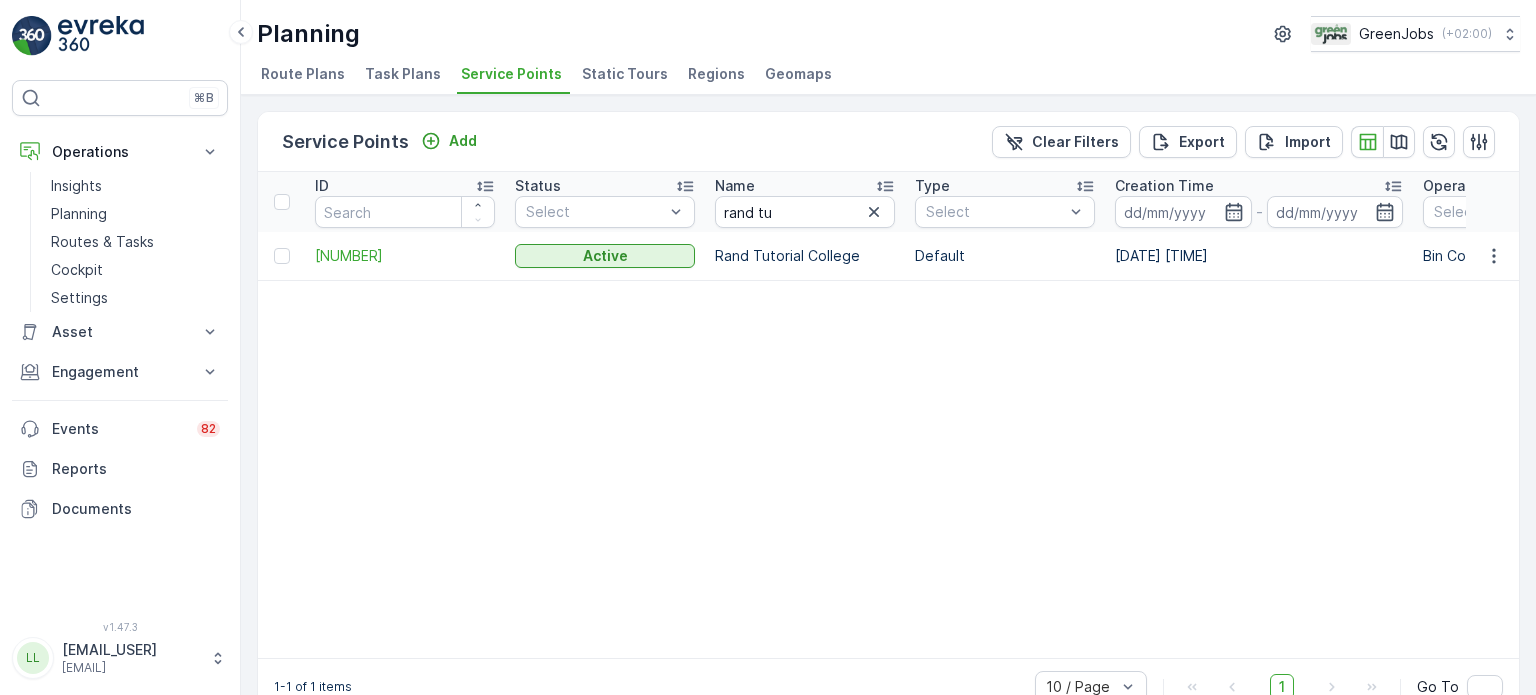 drag, startPoint x: 273, startPoint y: 255, endPoint x: 296, endPoint y: 254, distance: 23.021729 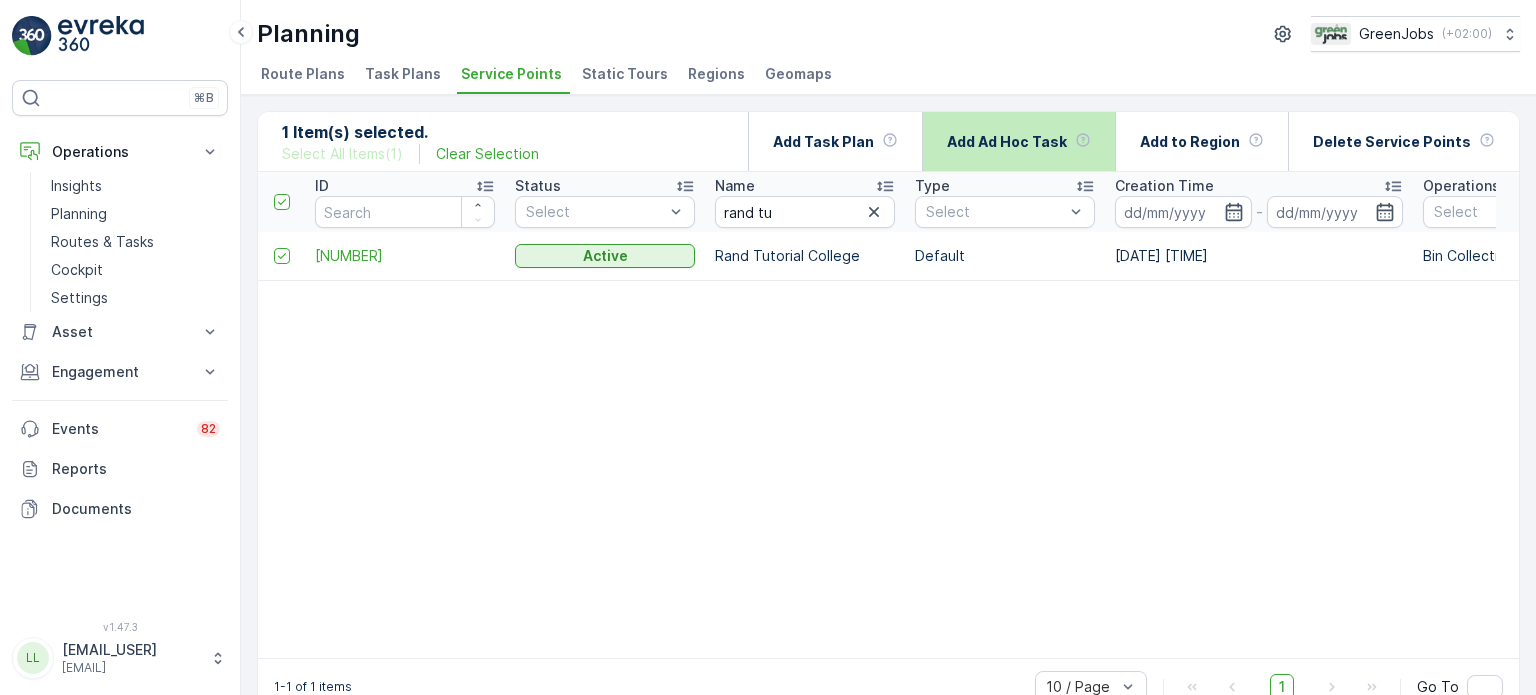 click on "Add Ad Hoc Task" at bounding box center [1007, 142] 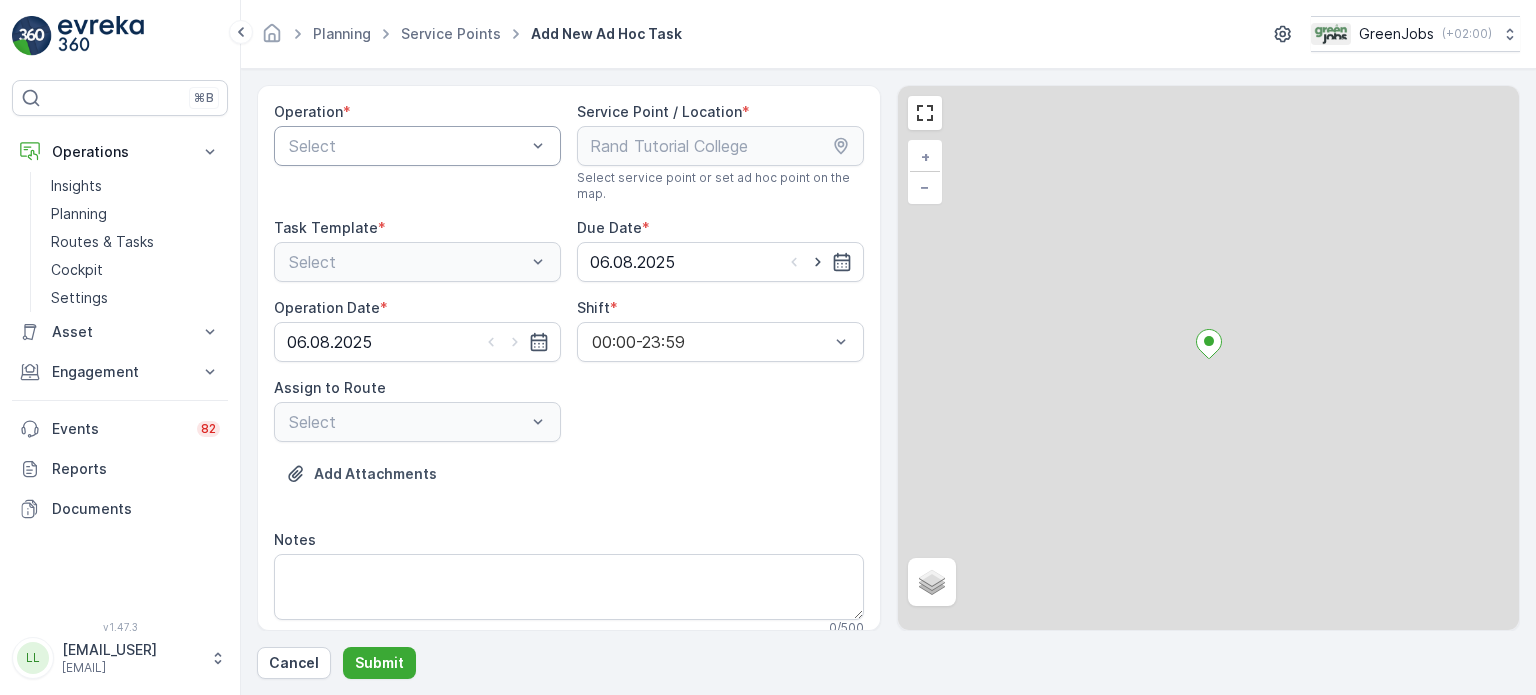 click at bounding box center (407, 146) 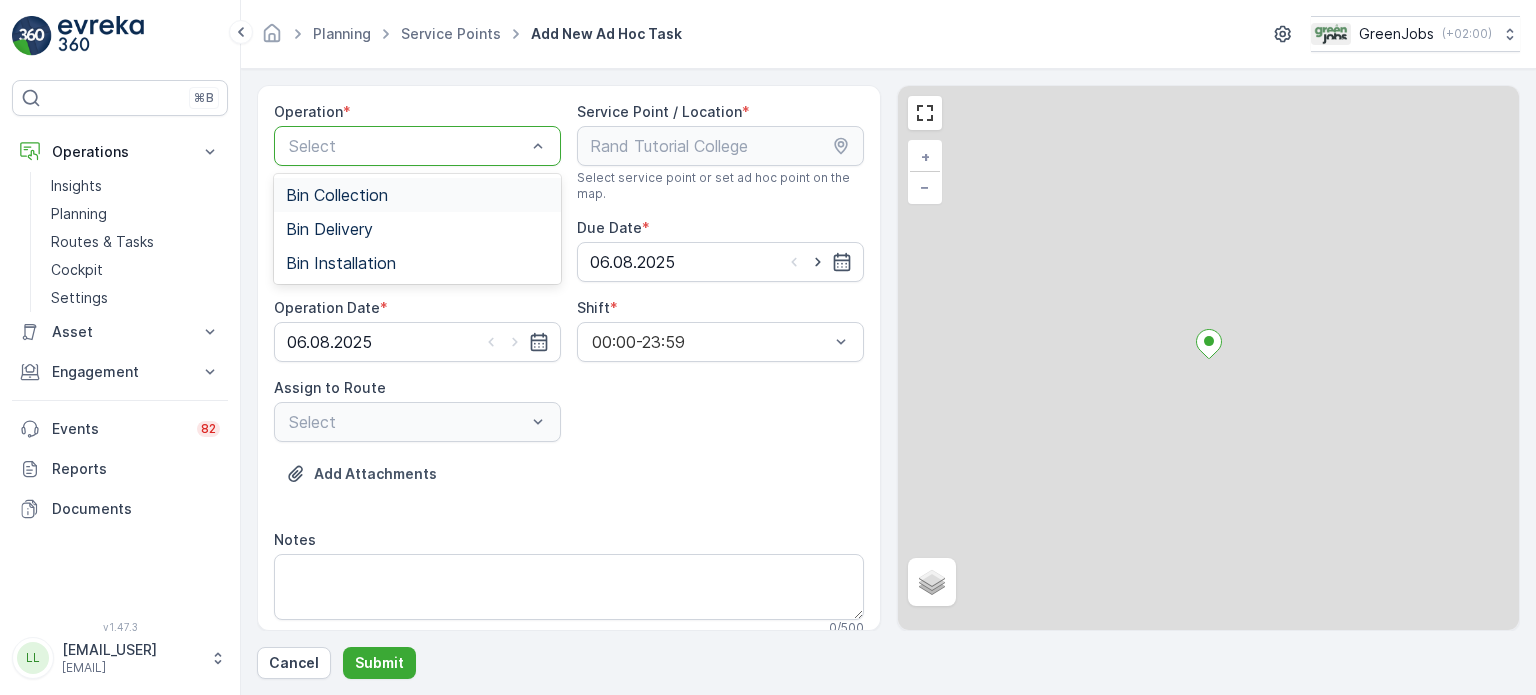 click on "Bin Collection" at bounding box center (417, 195) 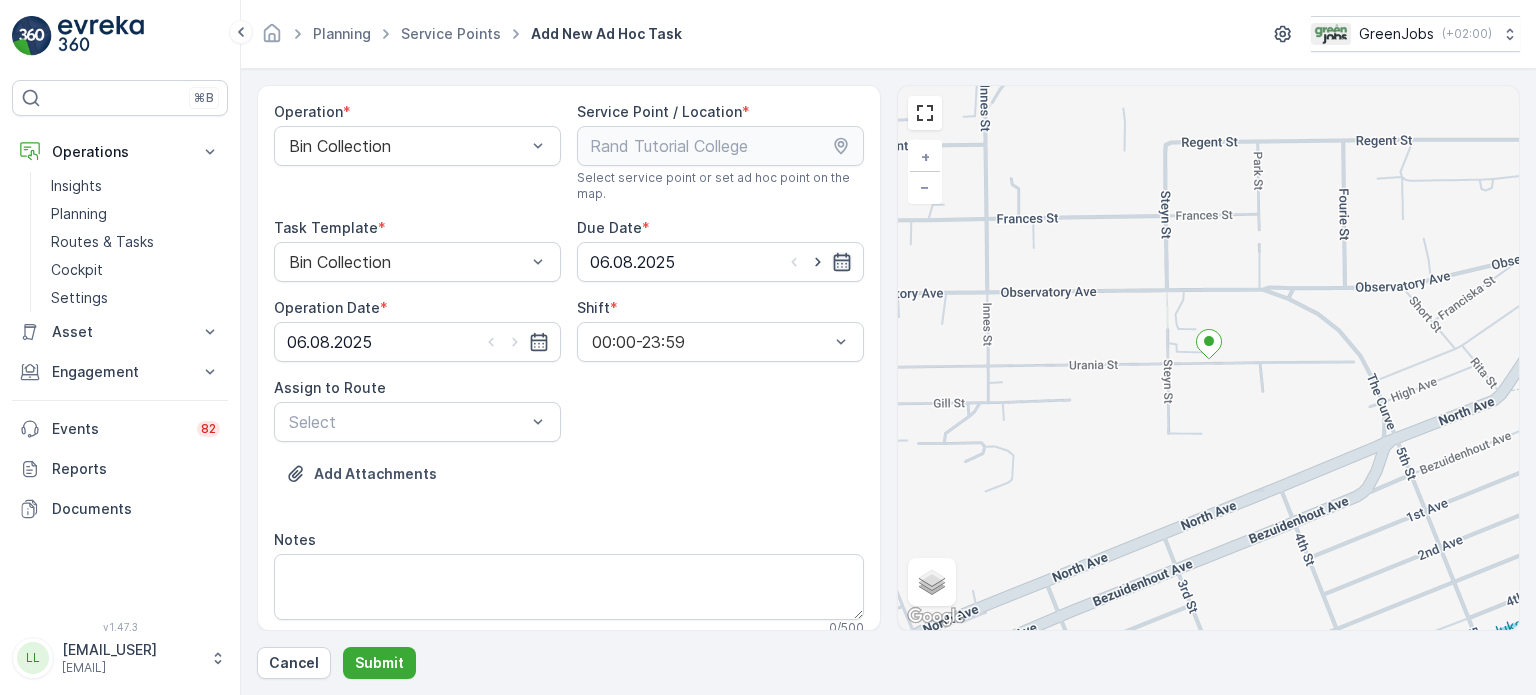 click 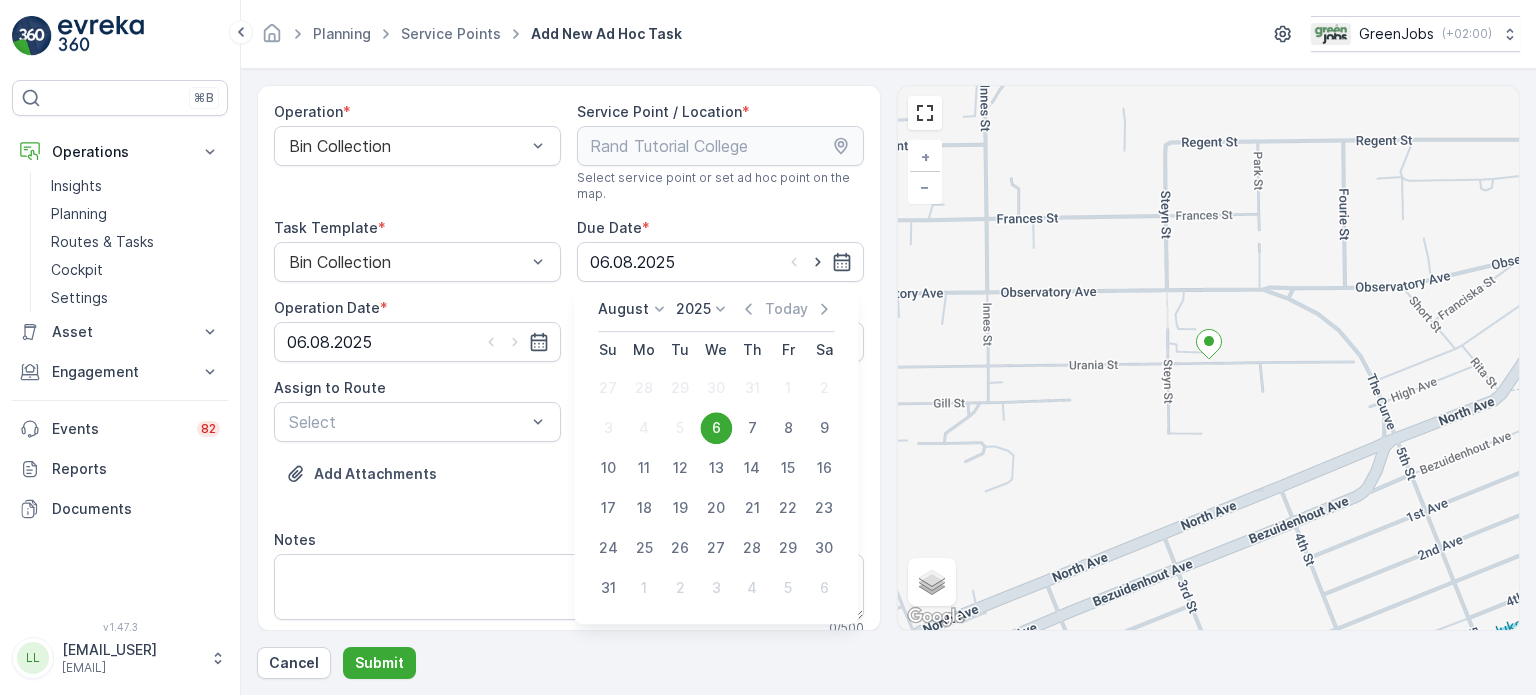 click on "6" at bounding box center [716, 428] 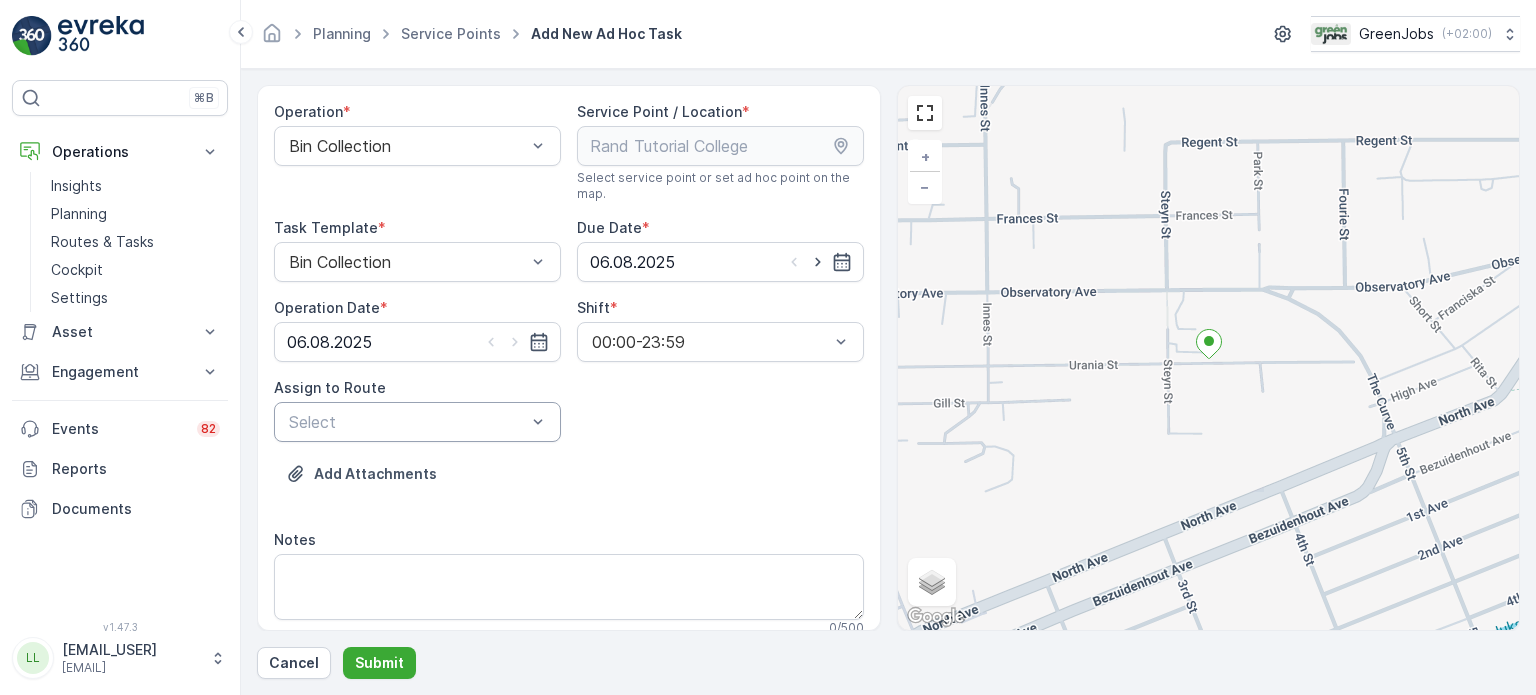 click on "Select" at bounding box center (417, 422) 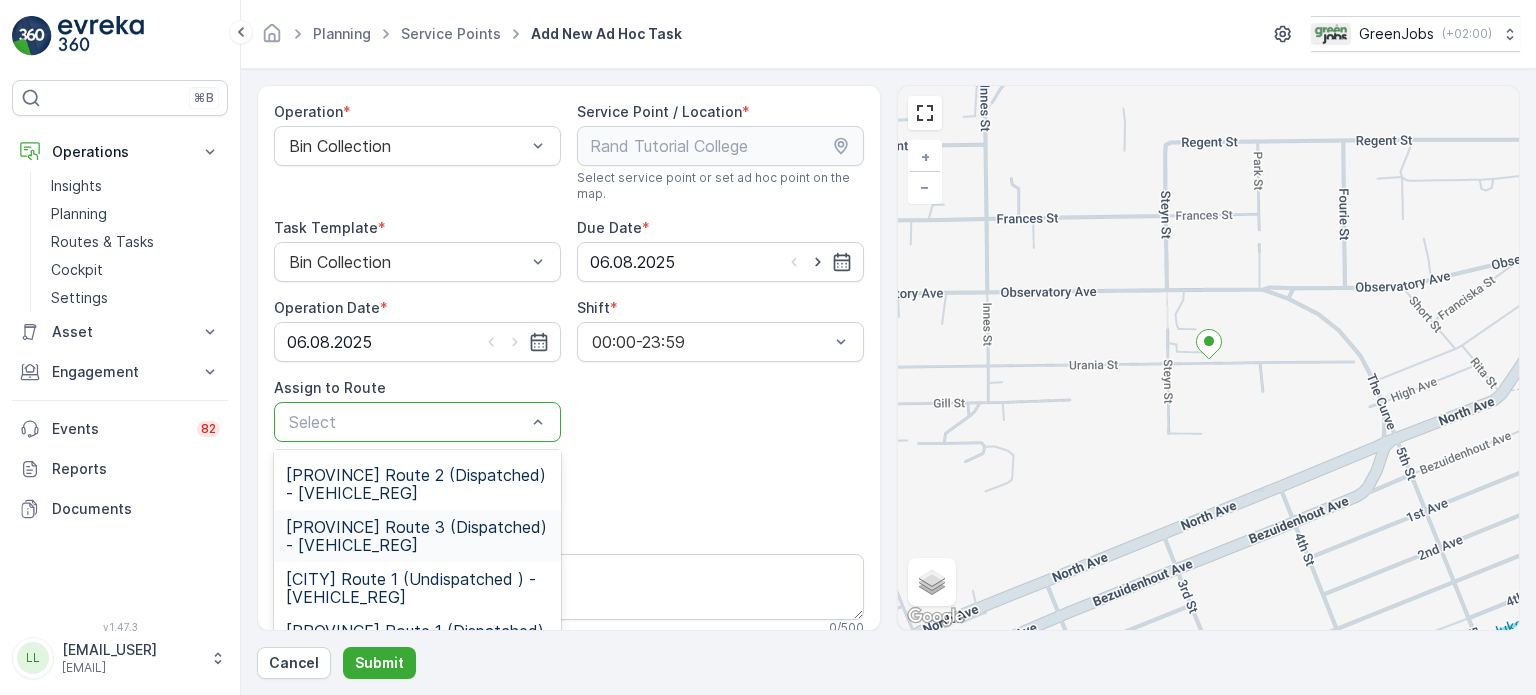 scroll, scrollTop: 289, scrollLeft: 0, axis: vertical 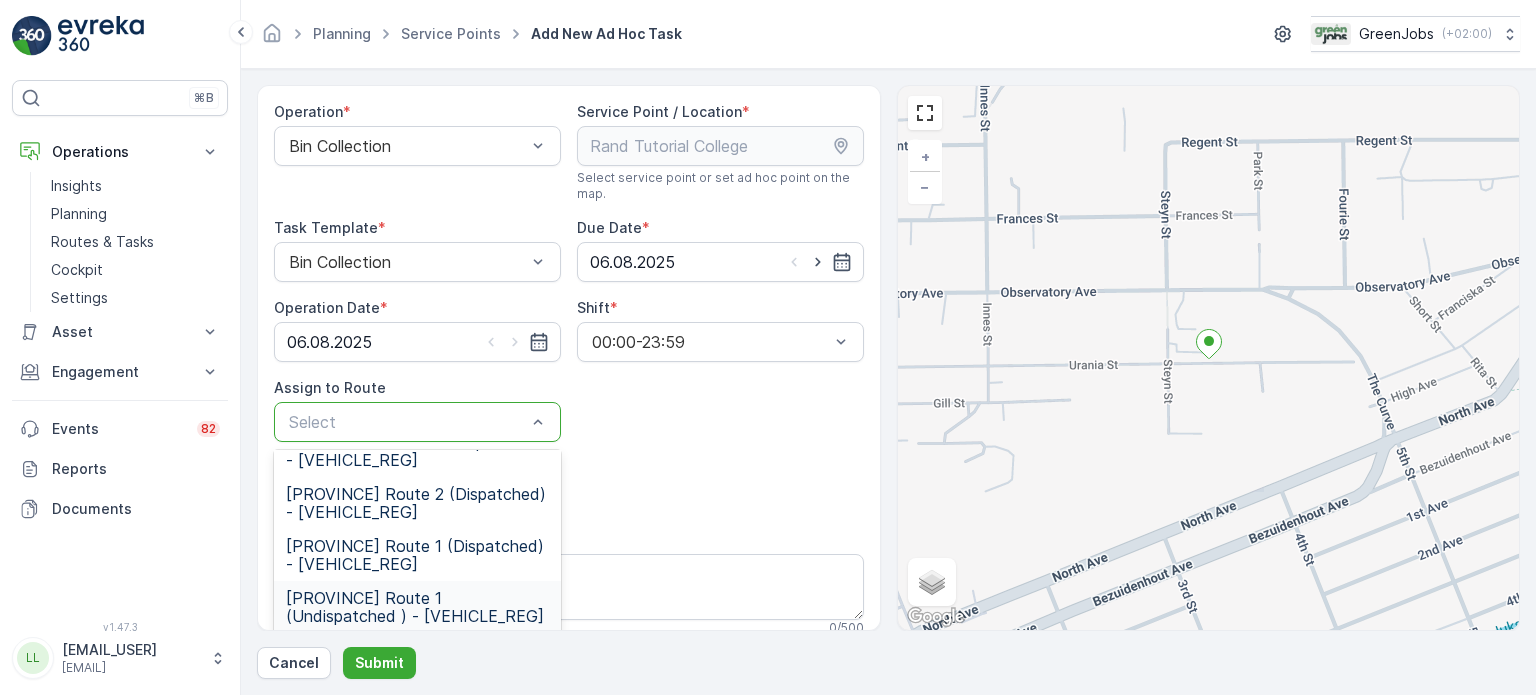 click on "[PROVINCE] Route 1 (Undispatched ) - [VEHICLE_REG]" at bounding box center (417, 607) 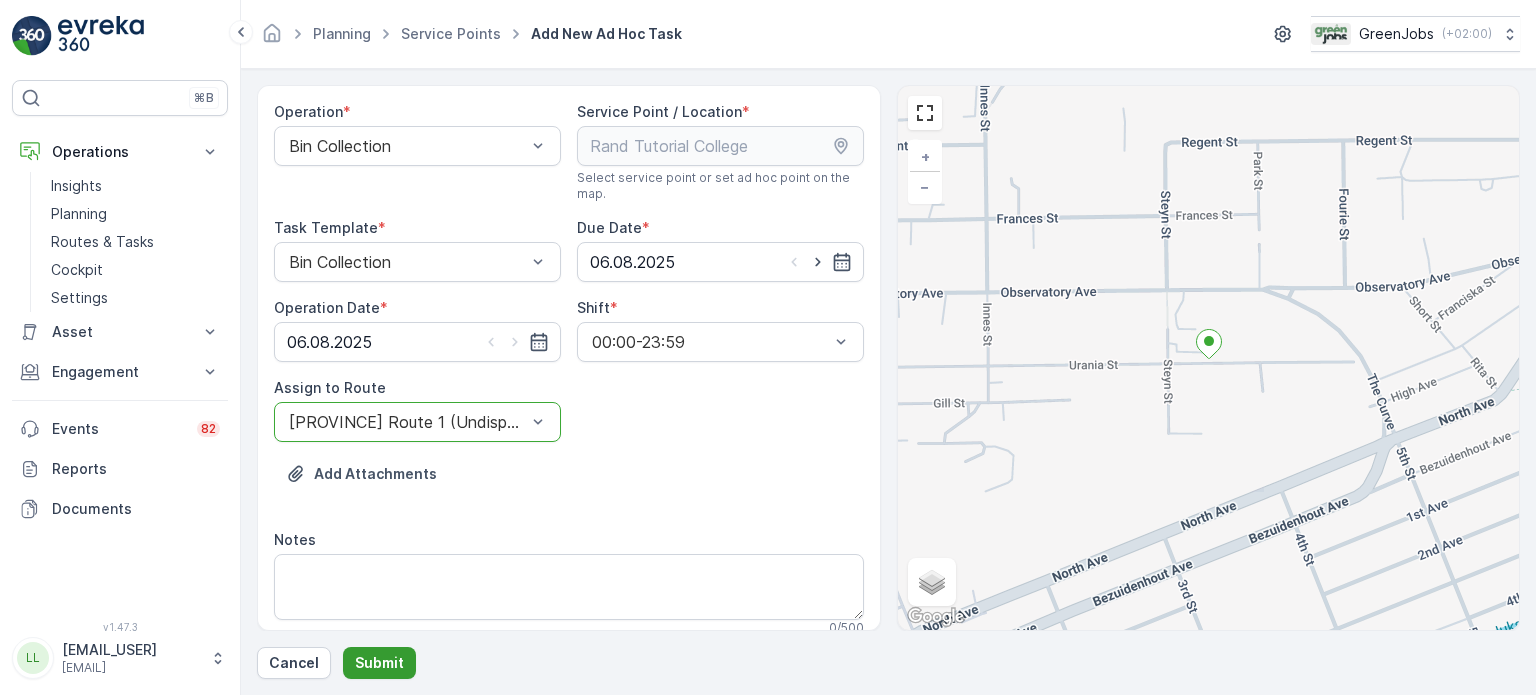 click on "Submit" at bounding box center [379, 663] 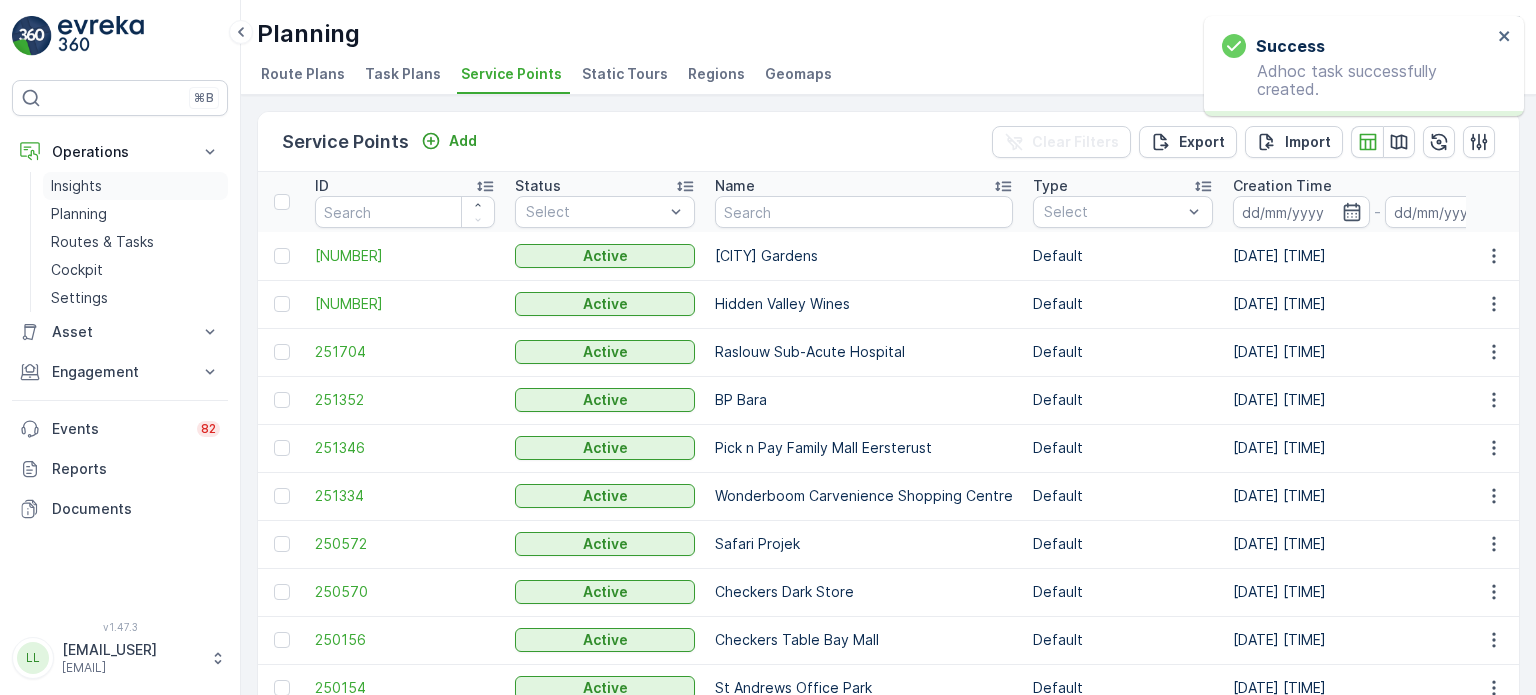 click on "Insights" at bounding box center (76, 186) 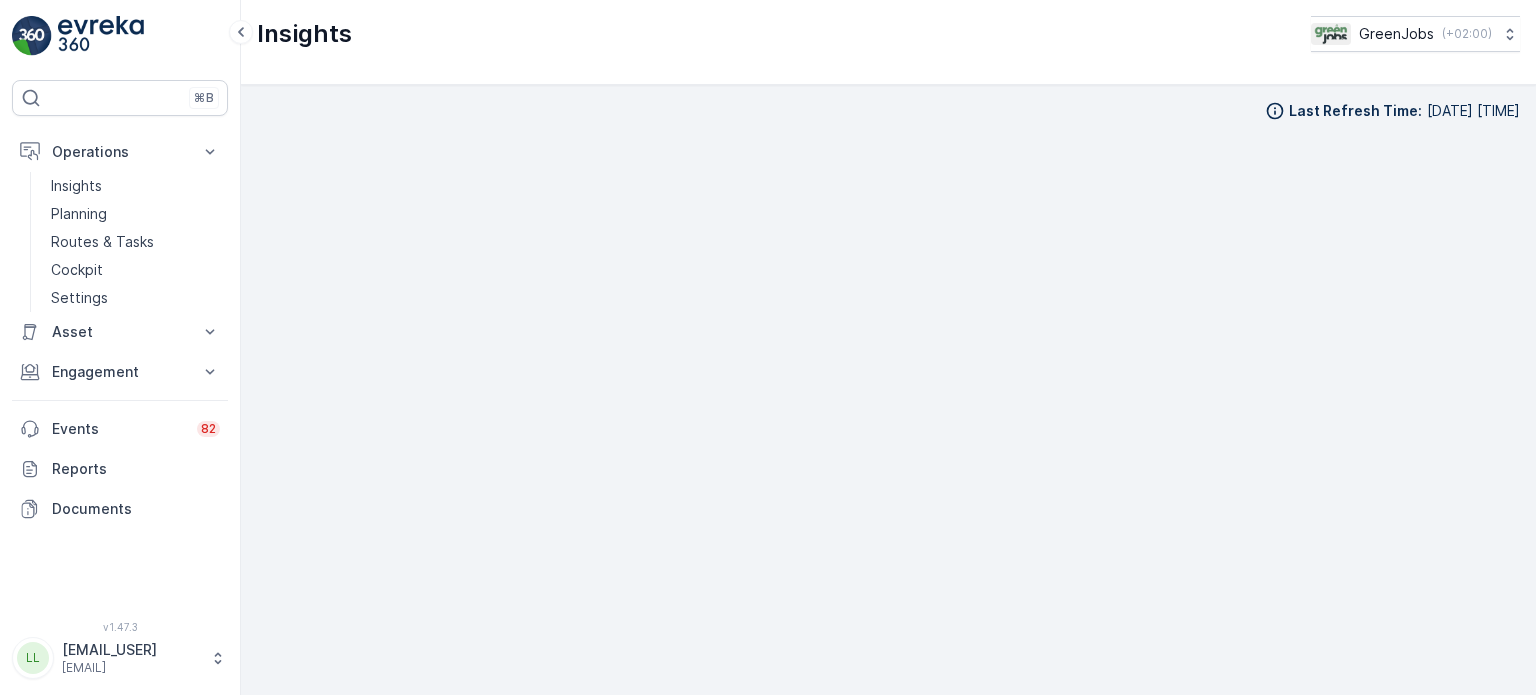 scroll, scrollTop: 16, scrollLeft: 0, axis: vertical 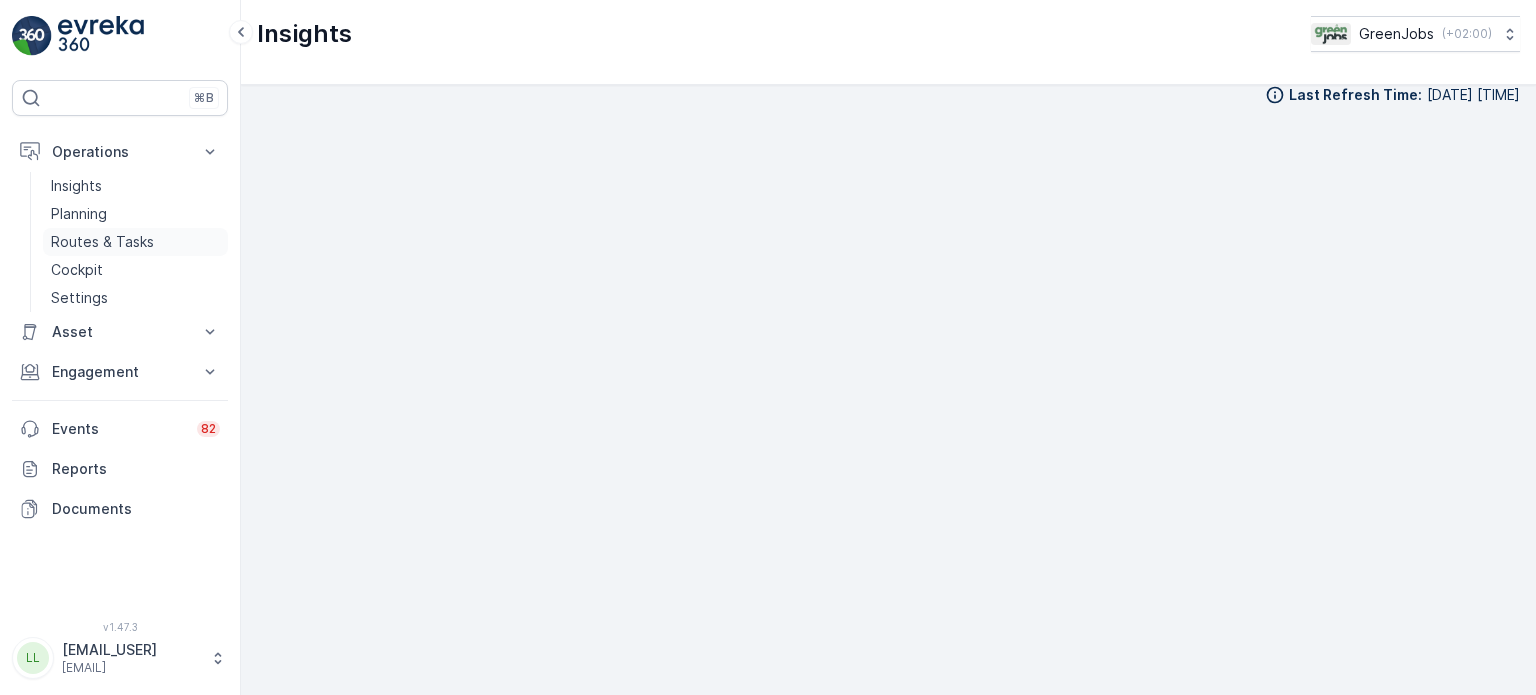 click on "Routes & Tasks" at bounding box center [135, 242] 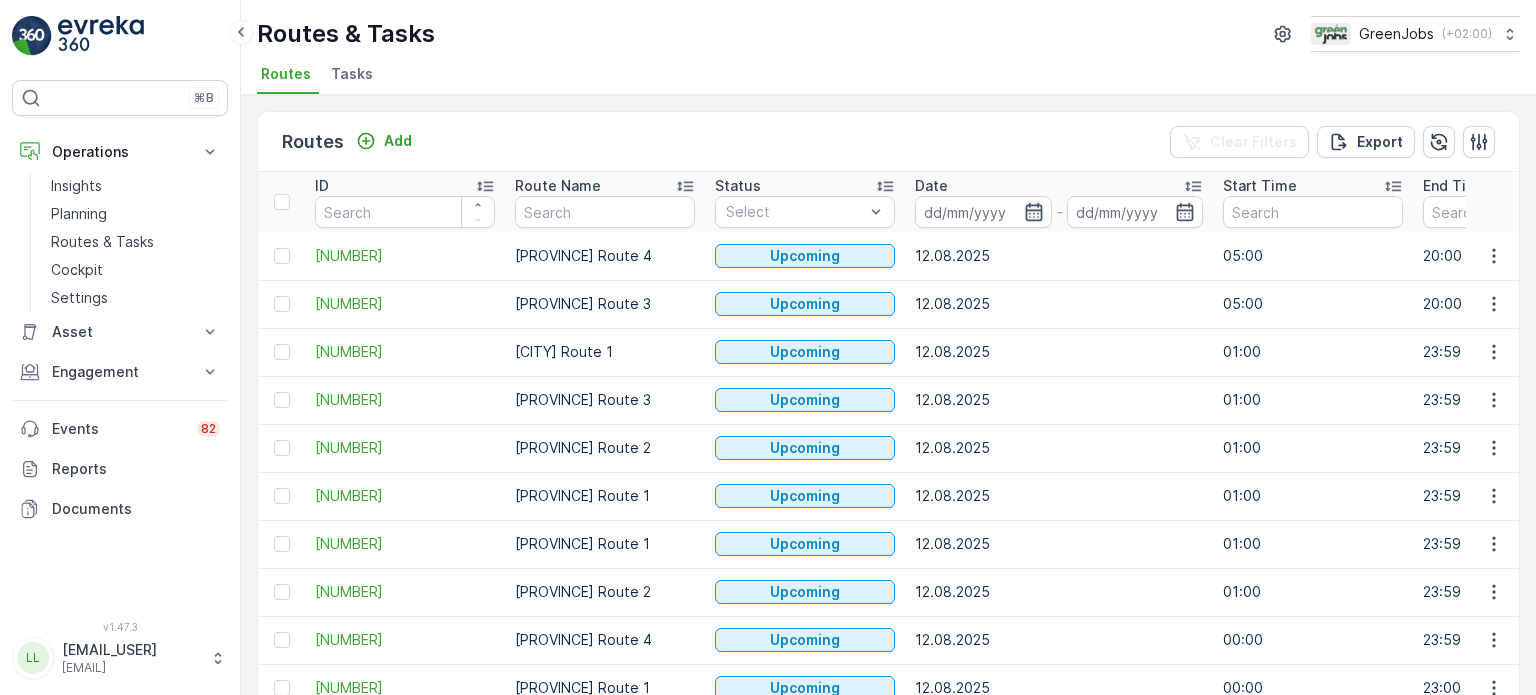 click 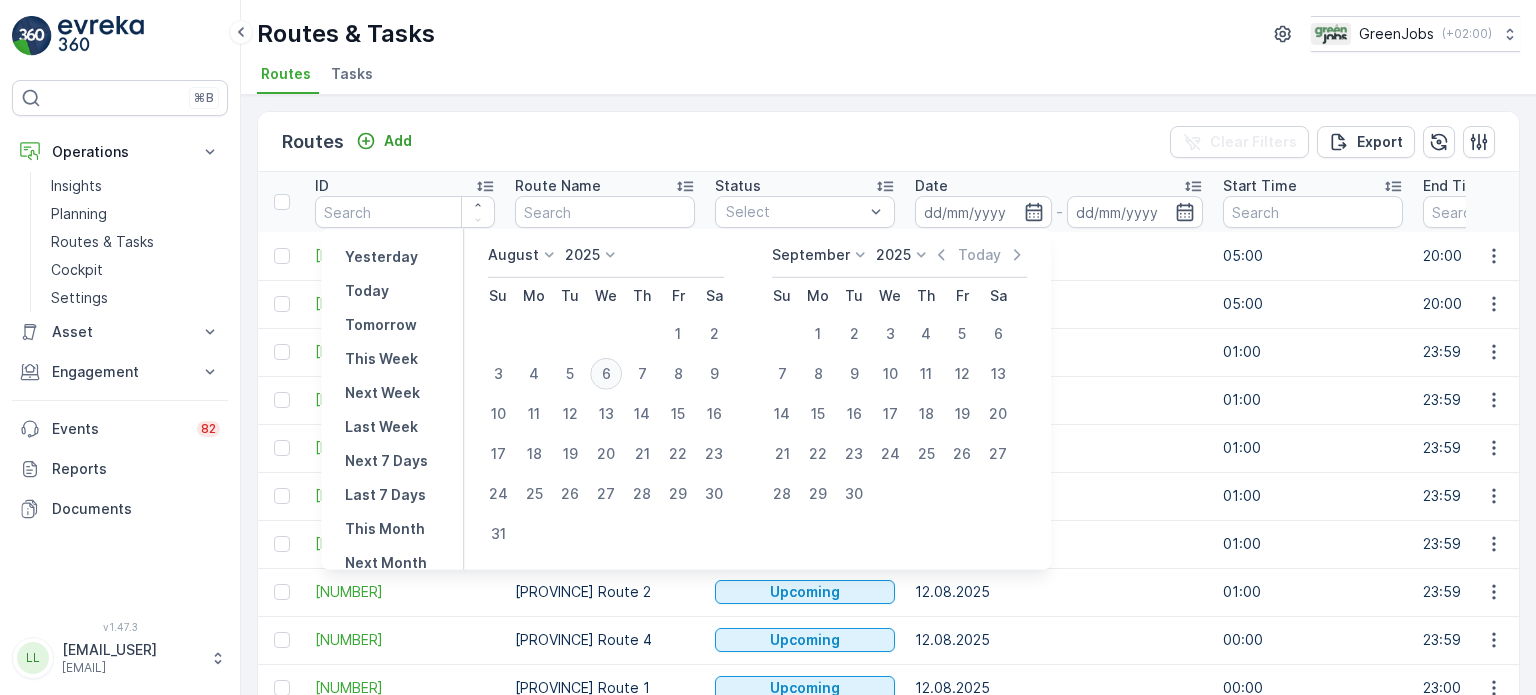 click on "6" at bounding box center [606, 374] 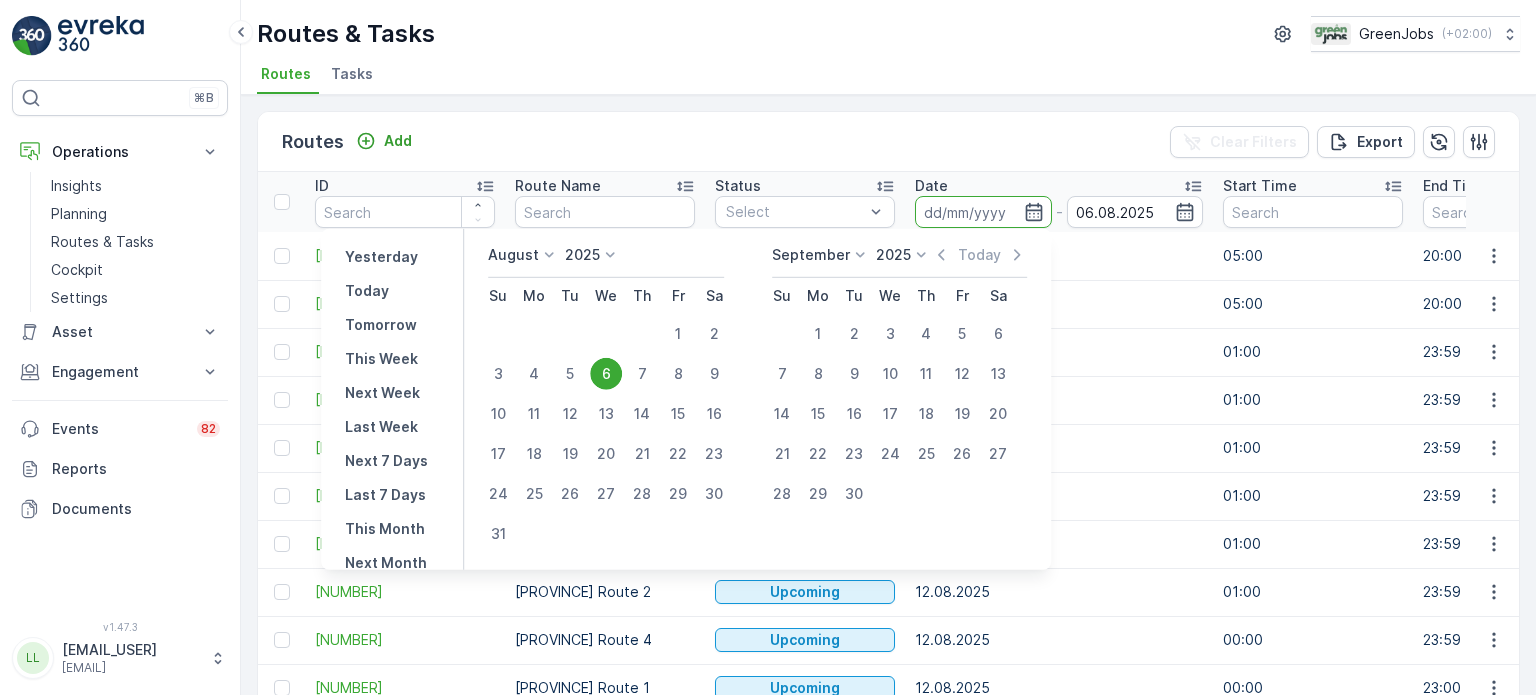 click on "6" at bounding box center (606, 374) 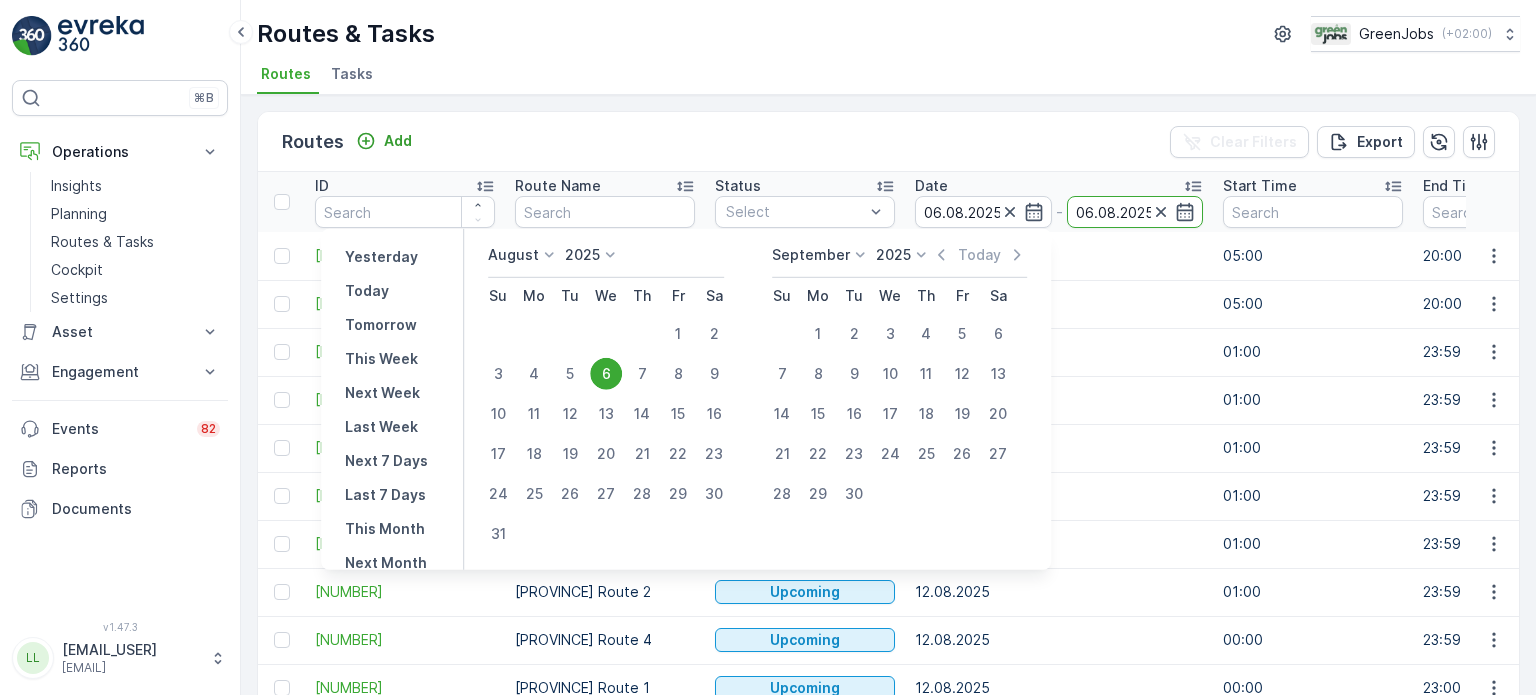 click on "6" at bounding box center (606, 374) 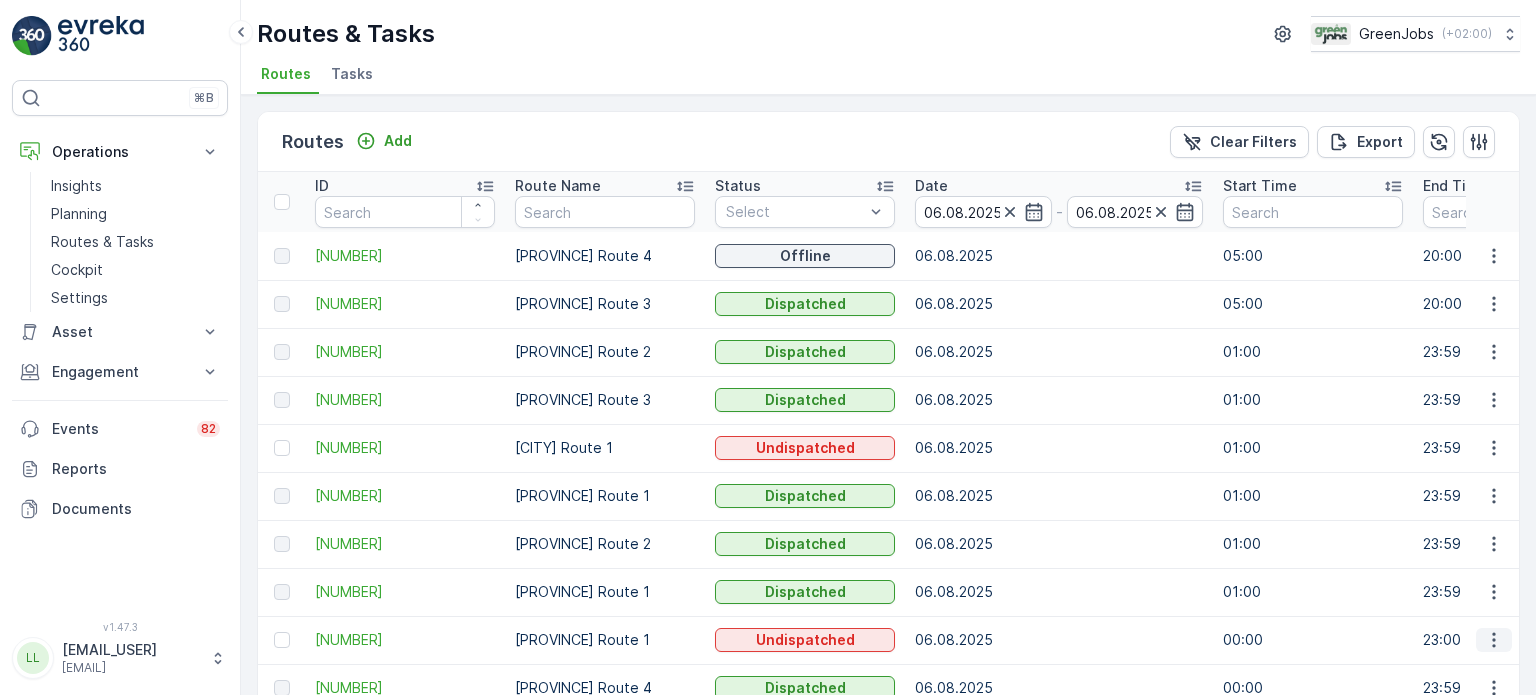 click 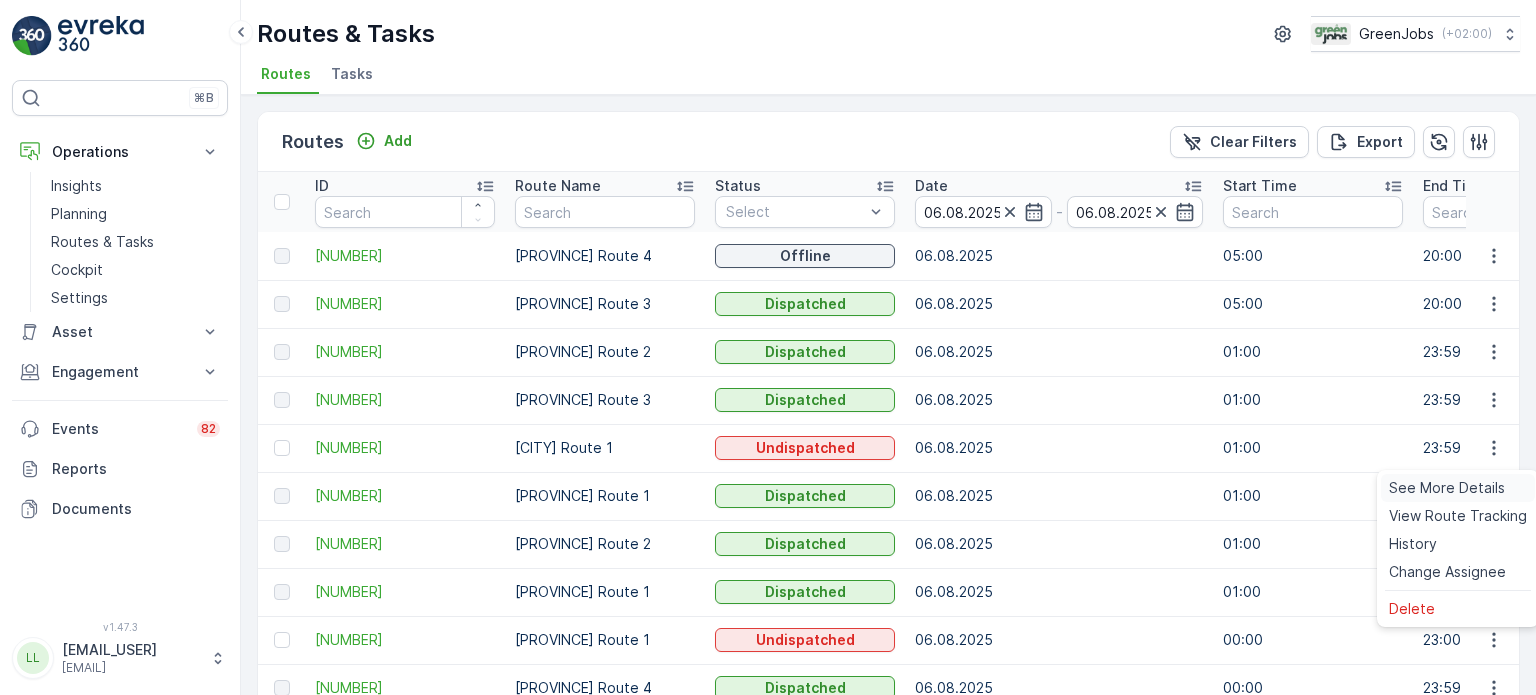 click on "See More Details" at bounding box center [1447, 488] 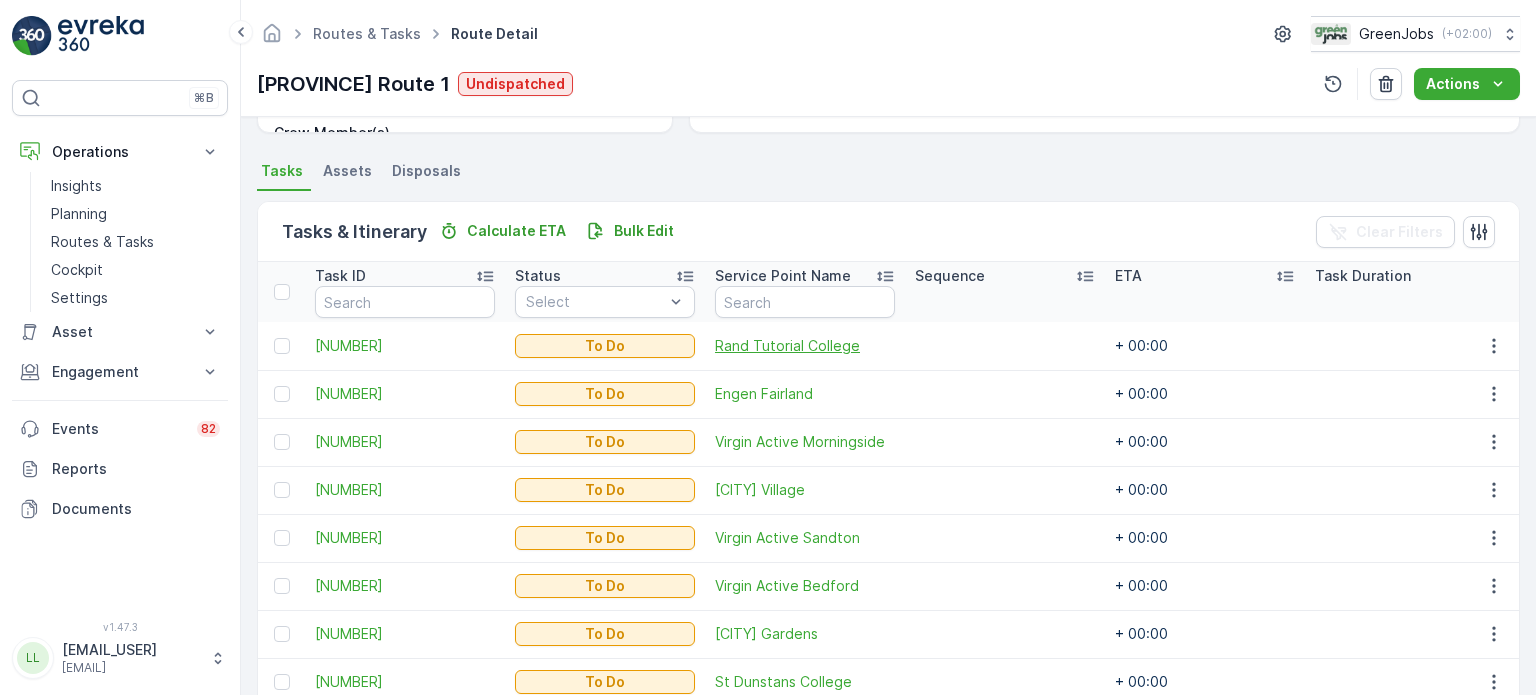 scroll, scrollTop: 599, scrollLeft: 0, axis: vertical 